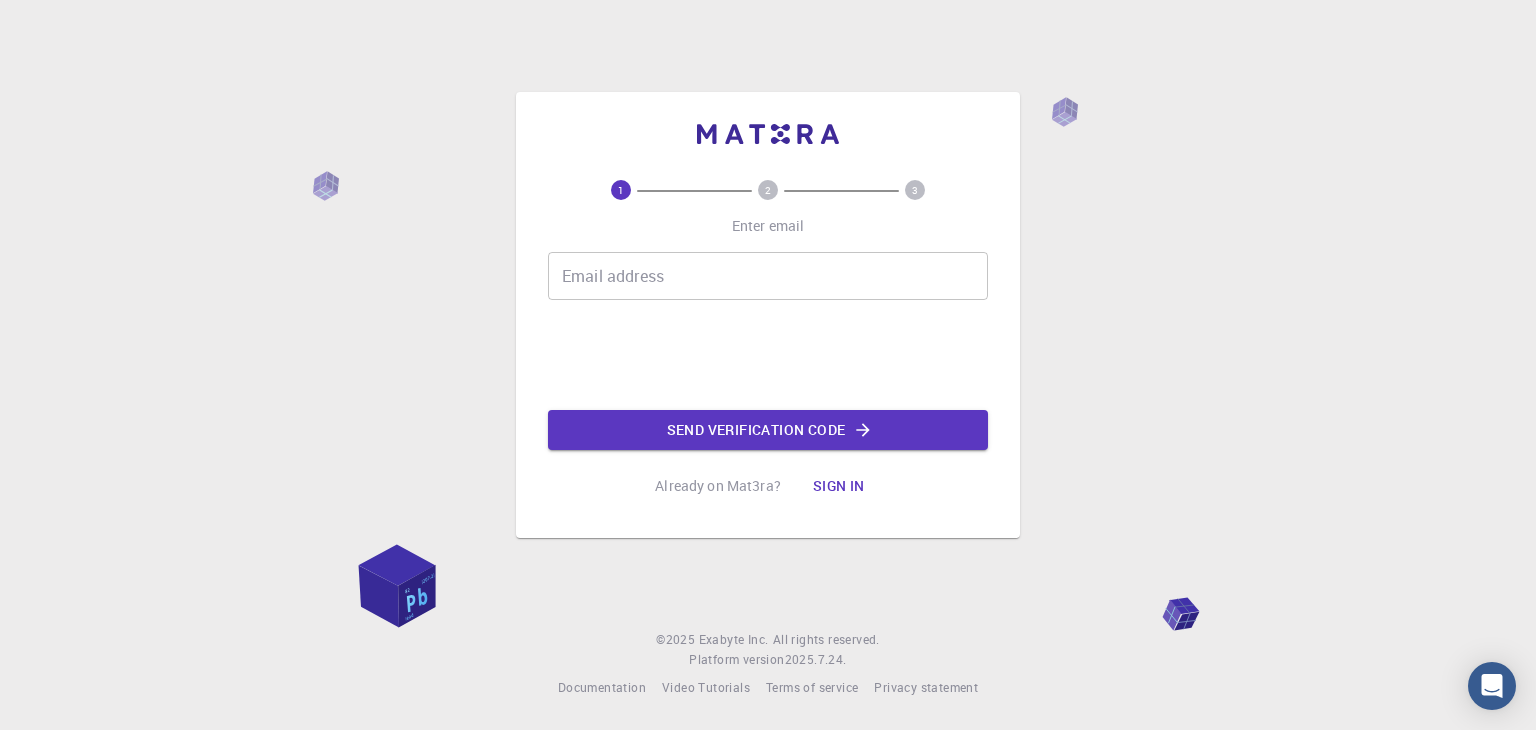 scroll, scrollTop: 0, scrollLeft: 0, axis: both 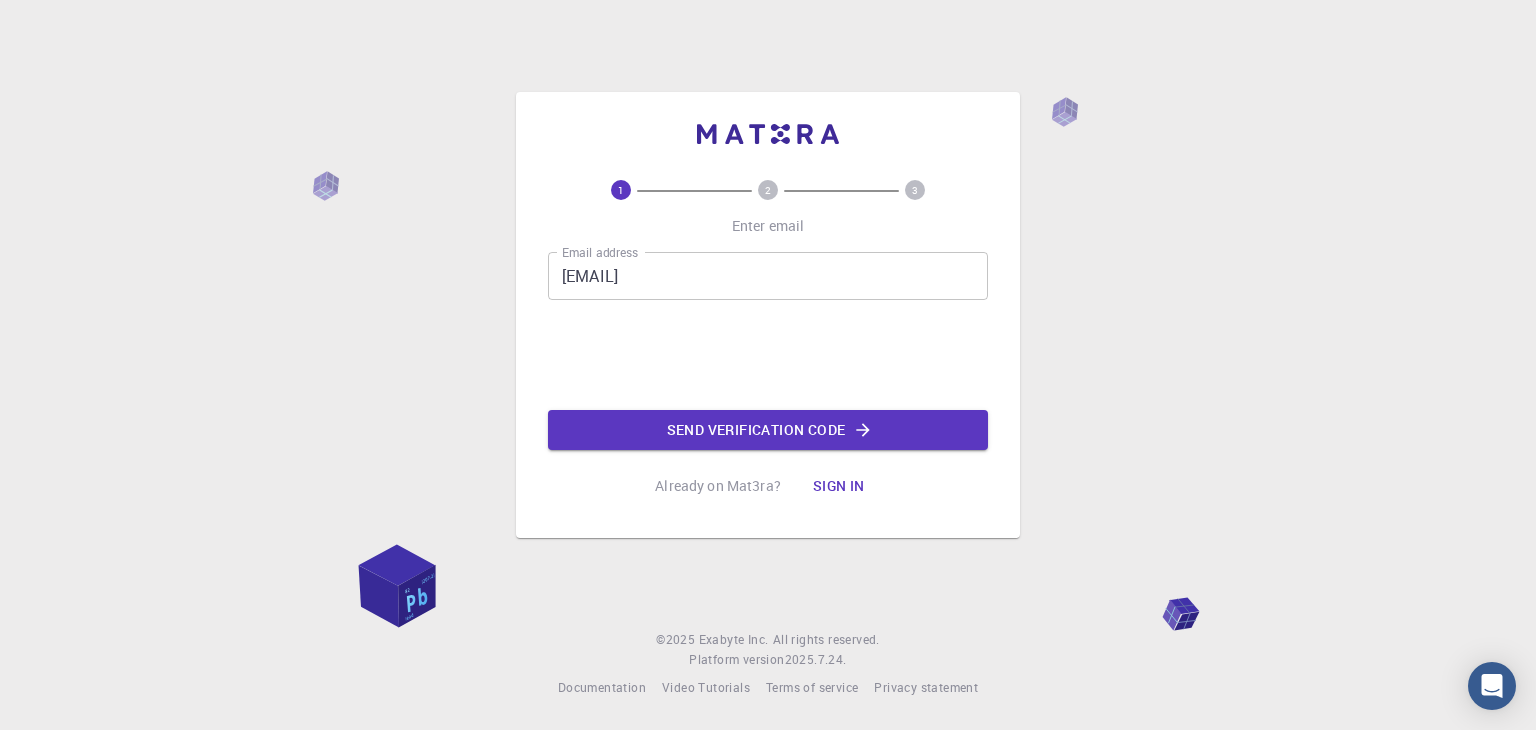 click on "[EMAIL]" at bounding box center (768, 276) 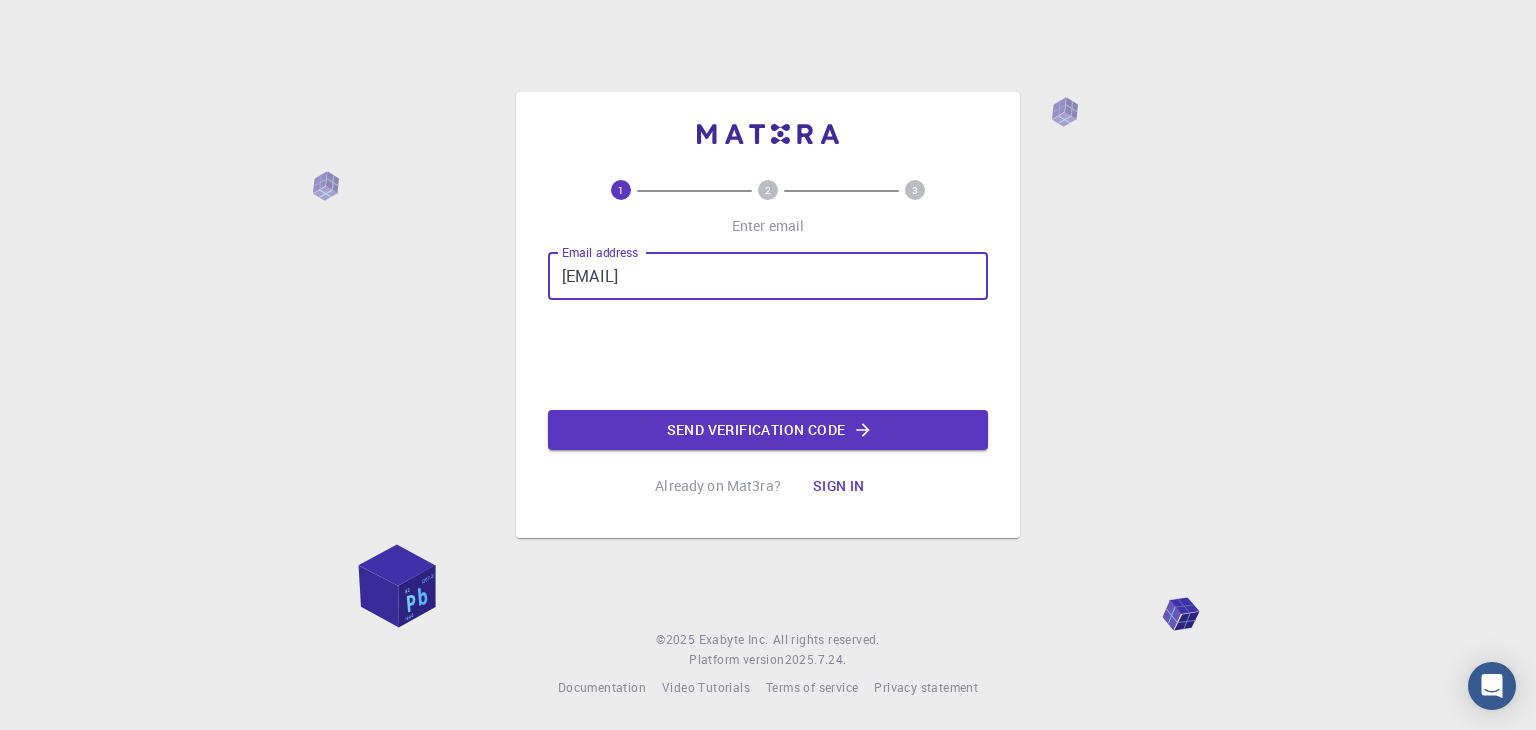 click on "[EMAIL]" at bounding box center (768, 276) 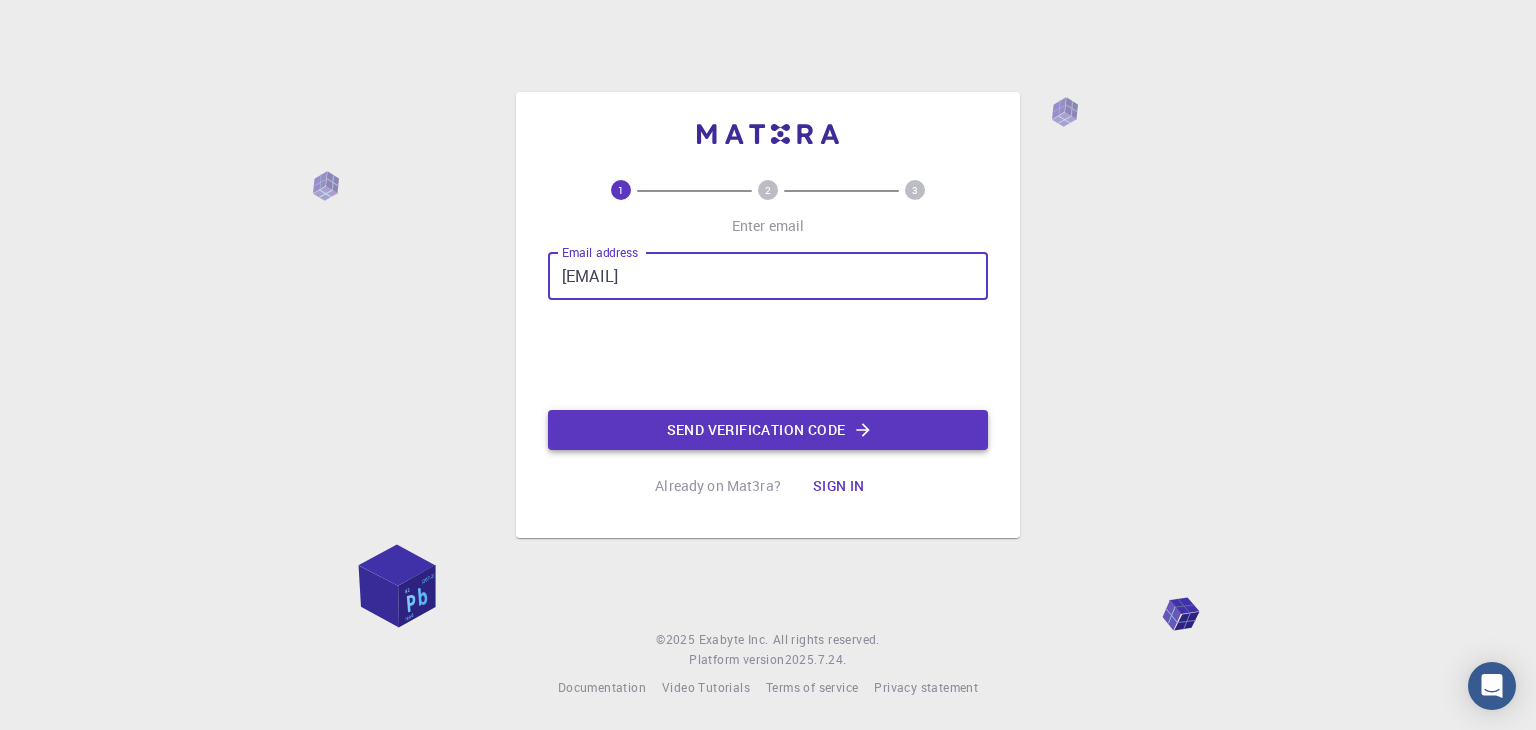 type on "[EMAIL]" 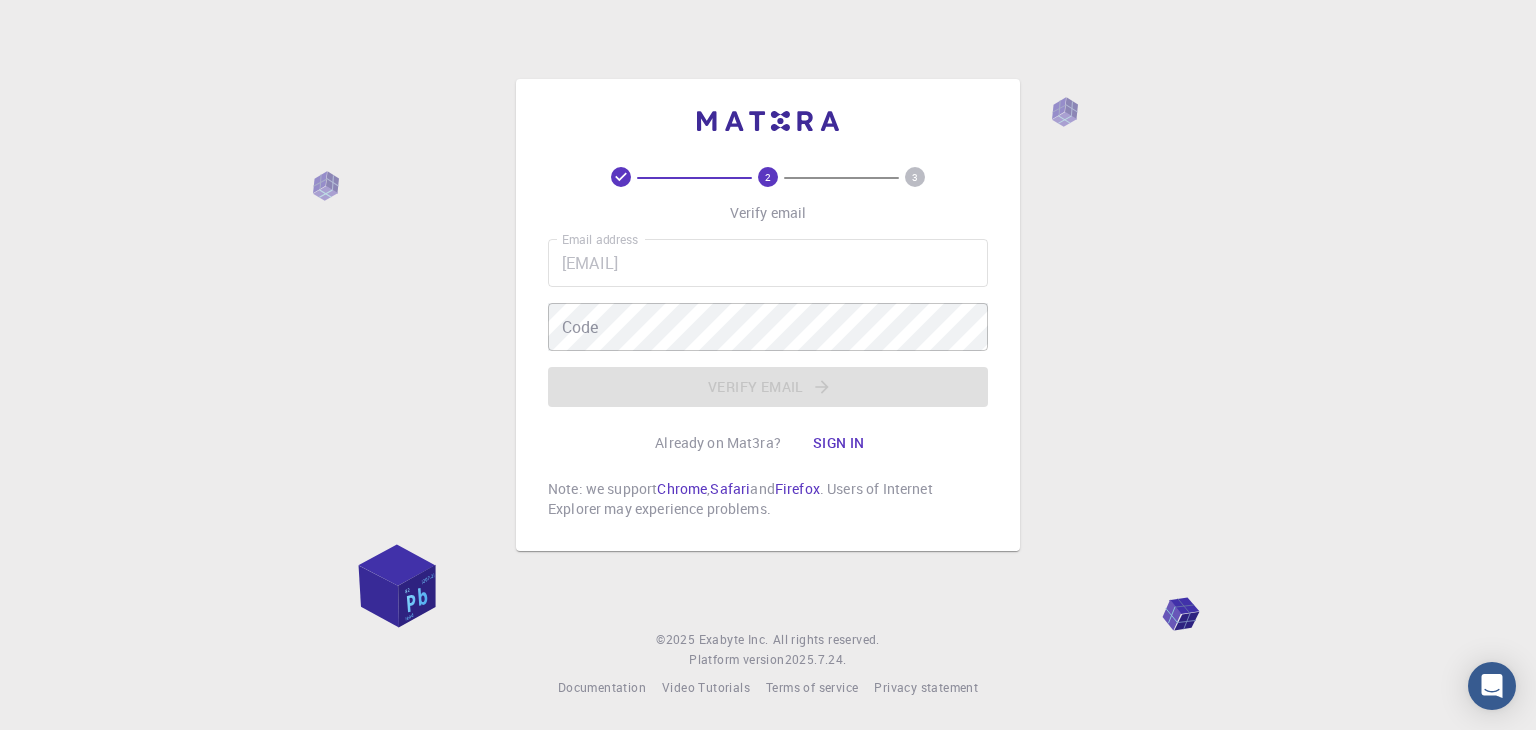 click on "Sign in" at bounding box center (839, 443) 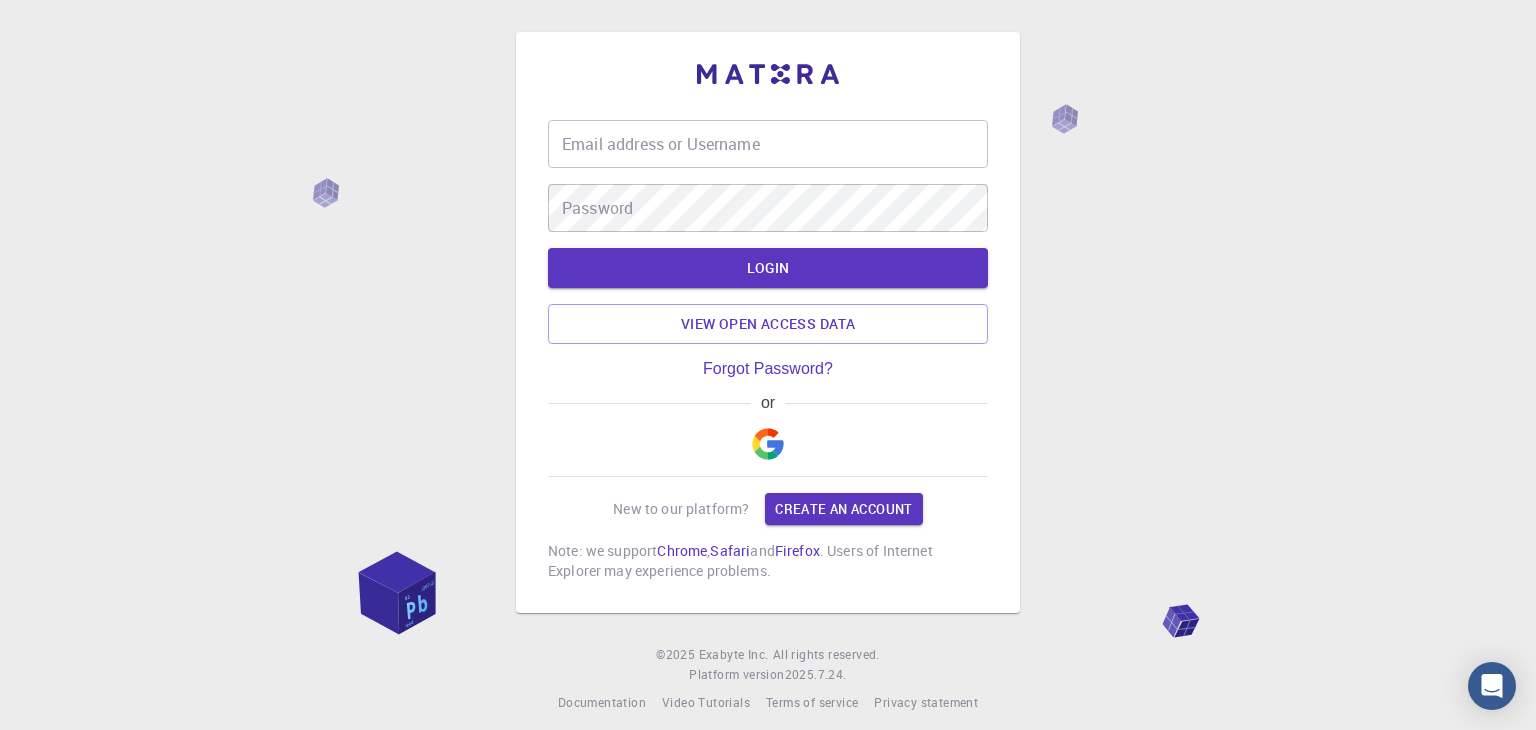 click on "Email address or Username" at bounding box center [768, 144] 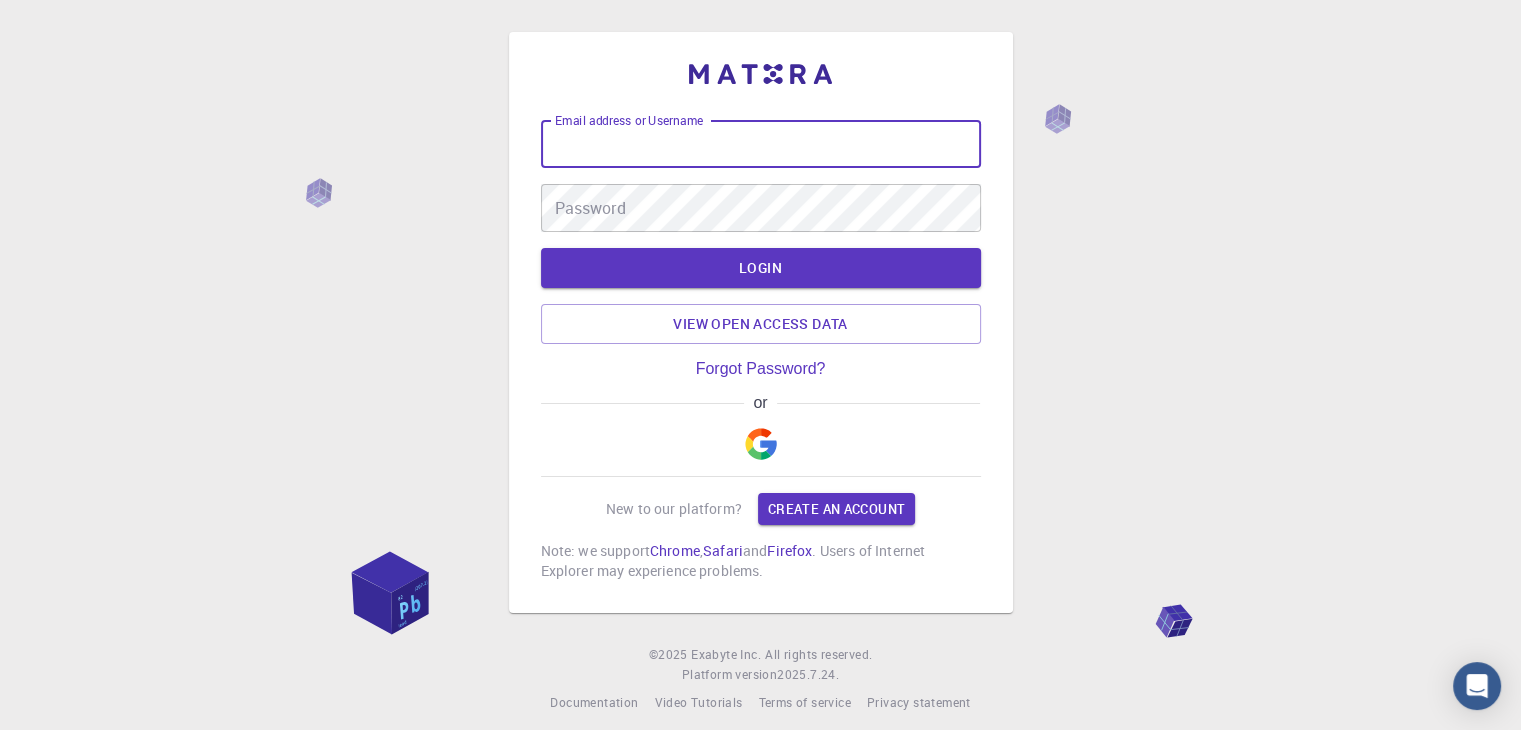 click on "Email address or Username" at bounding box center [761, 144] 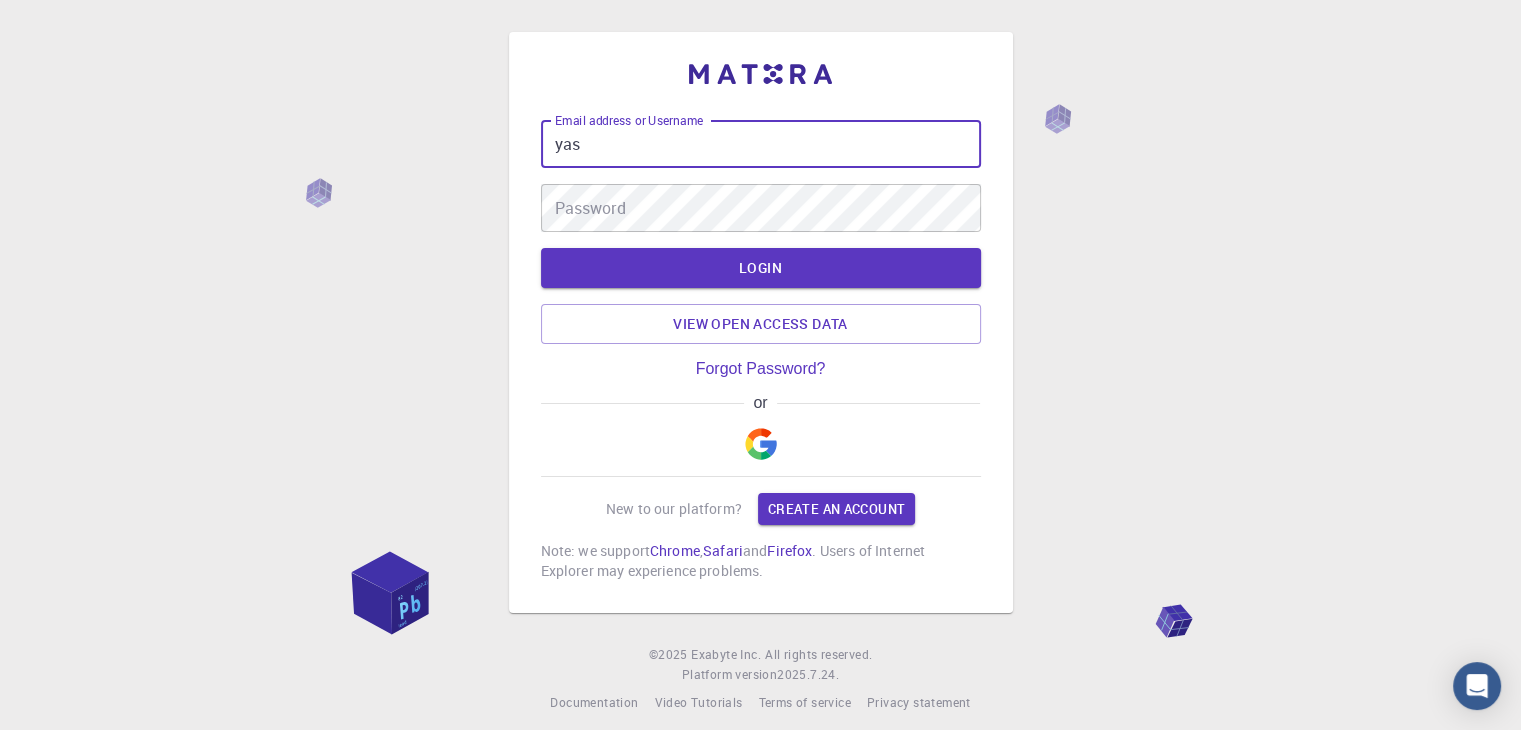 drag, startPoint x: 616, startPoint y: 141, endPoint x: 520, endPoint y: 162, distance: 98.270035 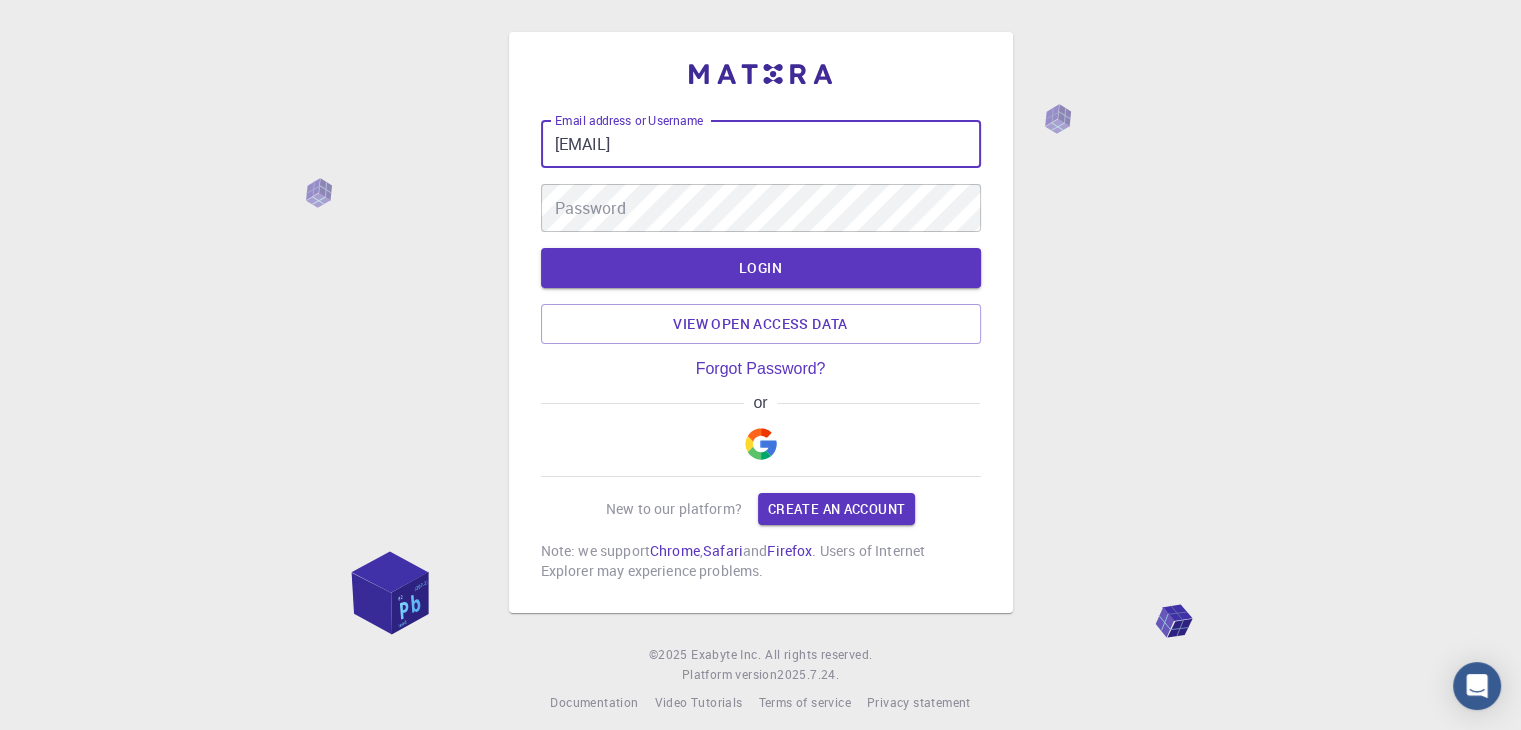 type on "[EMAIL]" 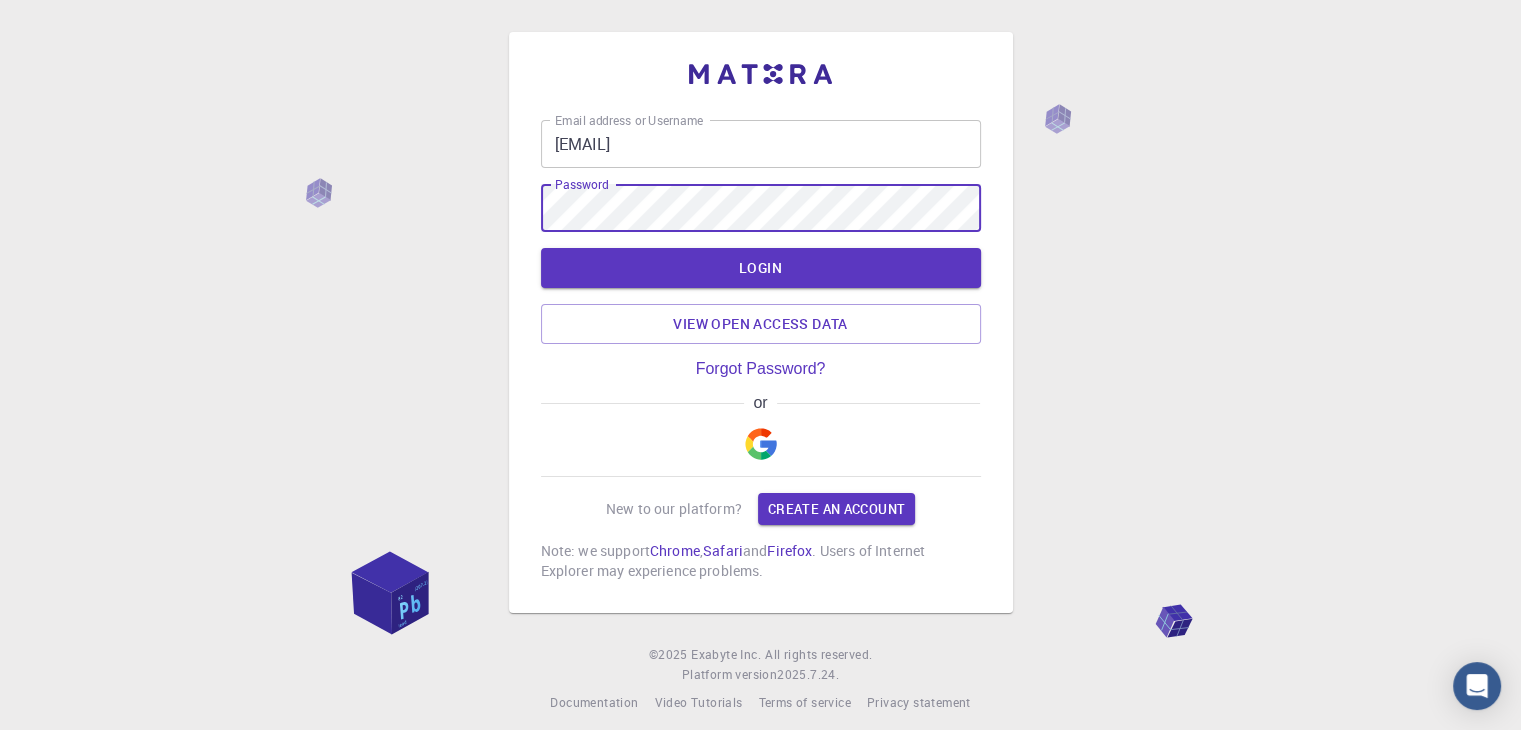 click on "LOGIN" at bounding box center (761, 268) 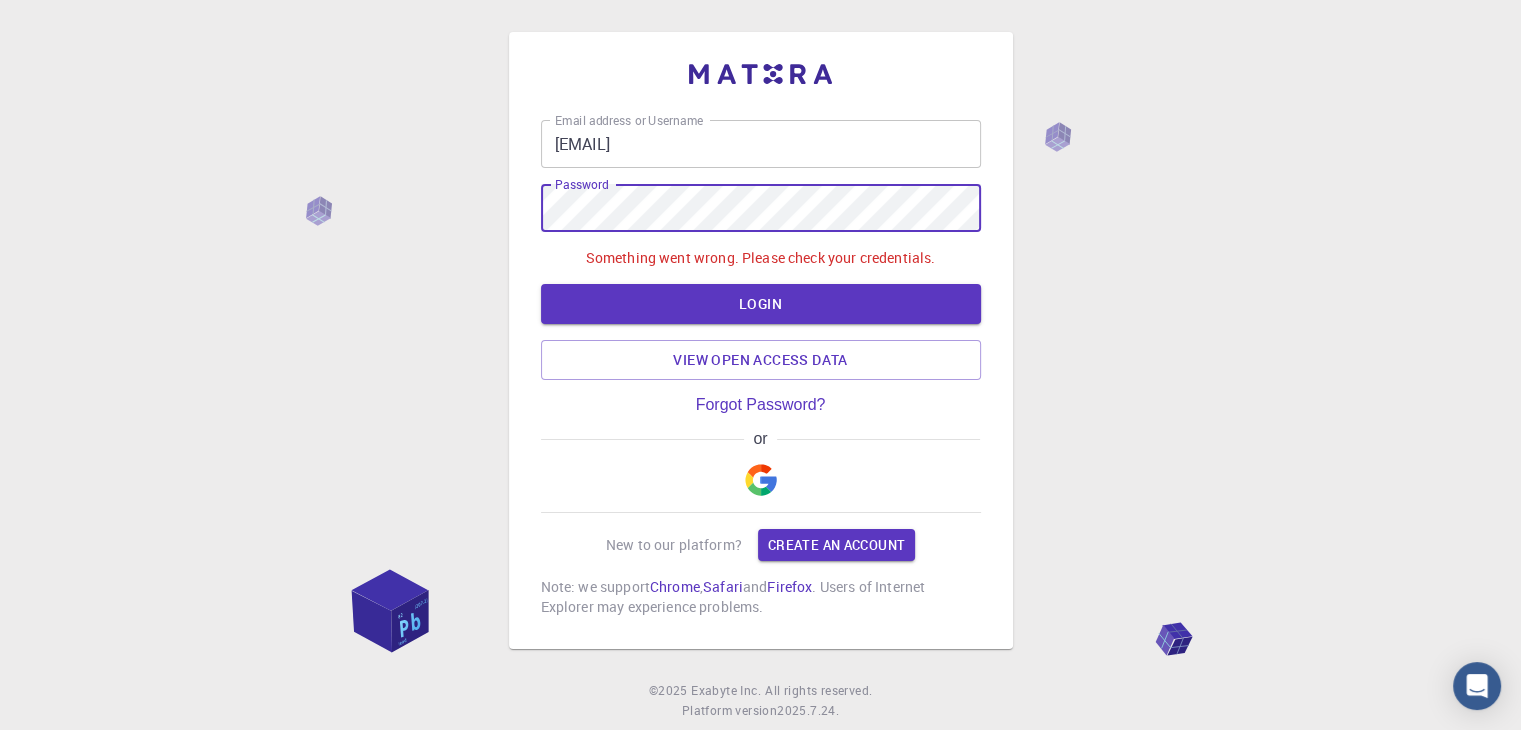click on "Something went wrong. Please check your credentials. LOGIN View open access data" at bounding box center [761, 314] 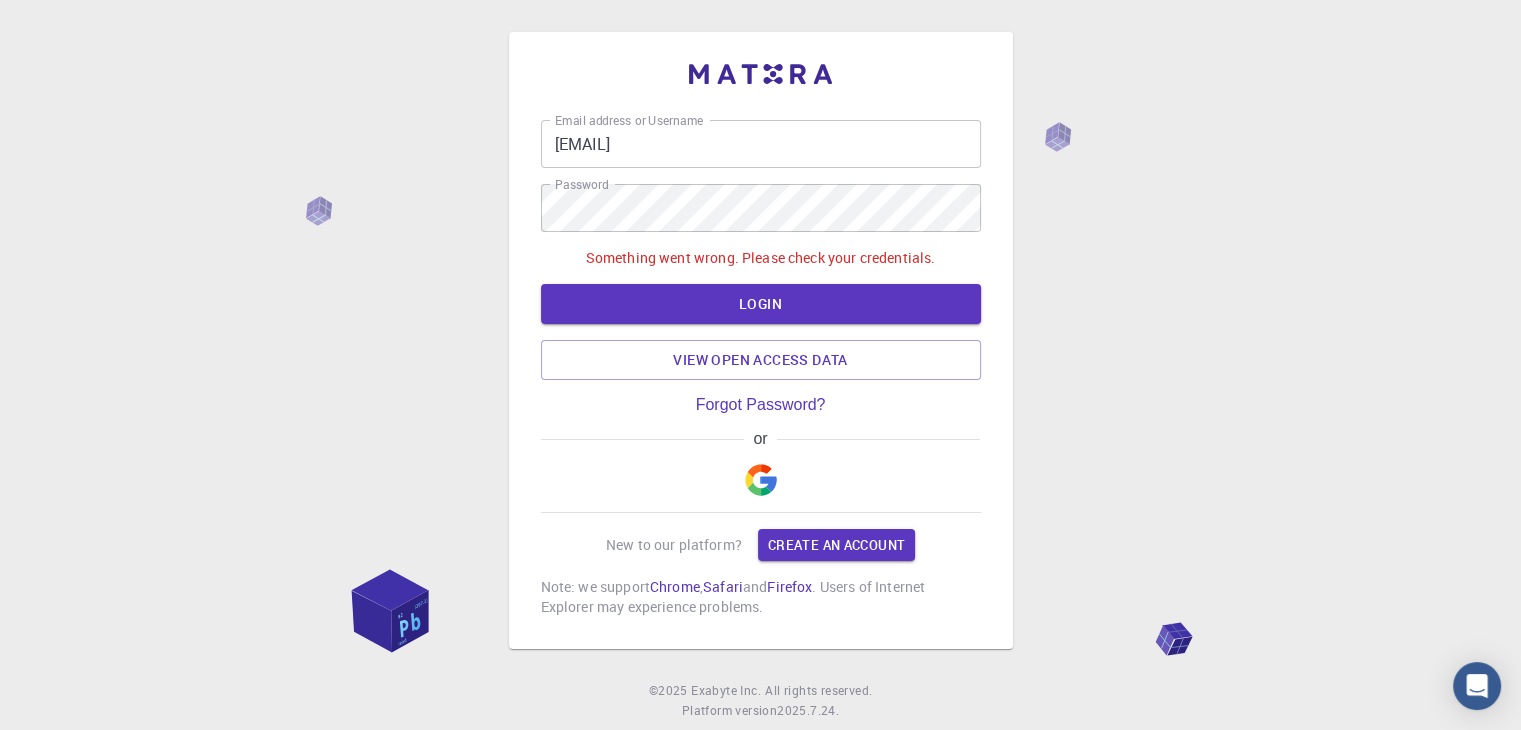 click on "Email address or Username [EMAIL] Email address or Username Password Password Something went wrong. Please check your credentials. LOGIN View open access data Forgot Password? or New to our platform? Create an account Note: we support Chrome , Safari and Firefox . Users of Internet Explorer may experience problems." at bounding box center (761, 368) 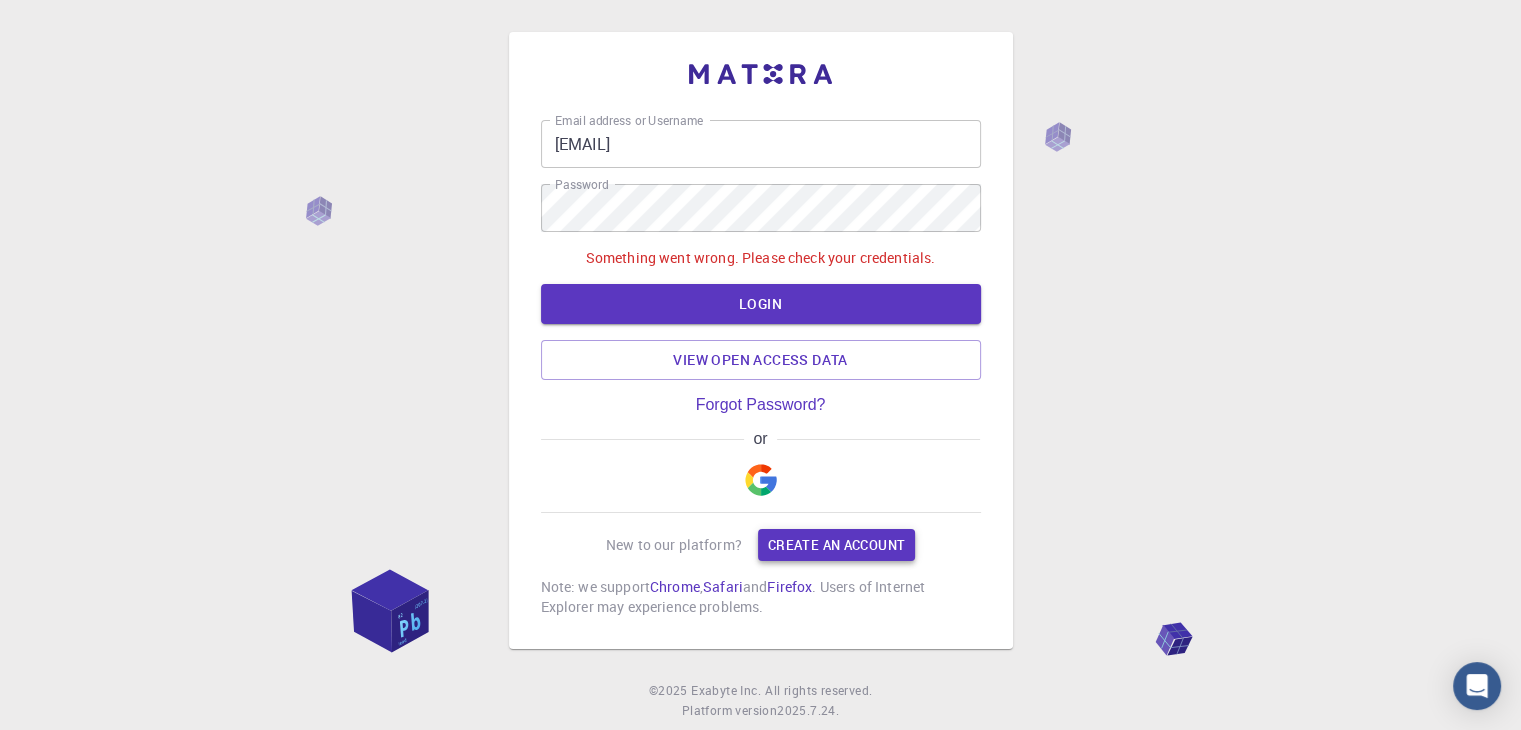 click on "Create an account" at bounding box center (836, 545) 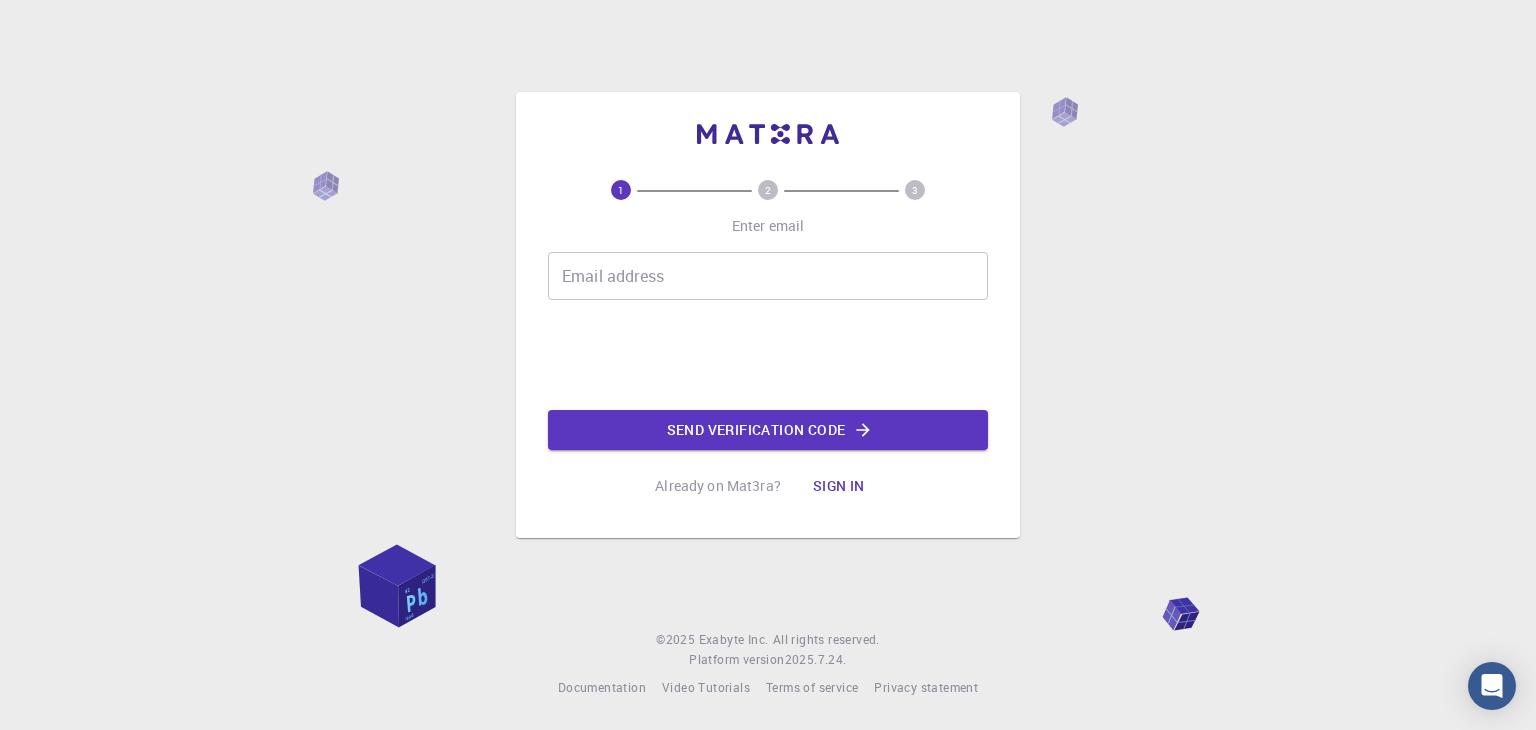 click on "Email address Email address Send verification code" at bounding box center (768, 351) 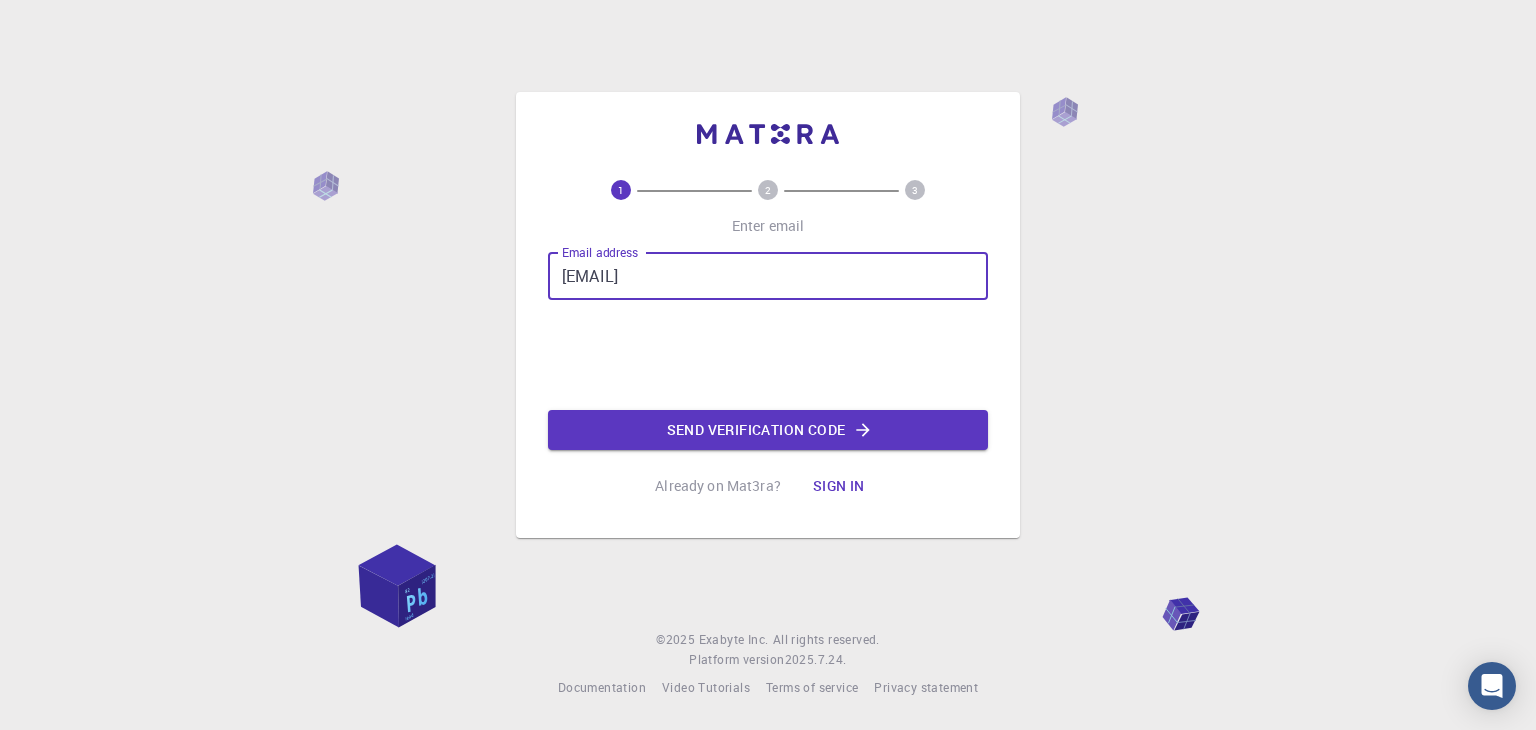click on "[EMAIL]" at bounding box center (768, 276) 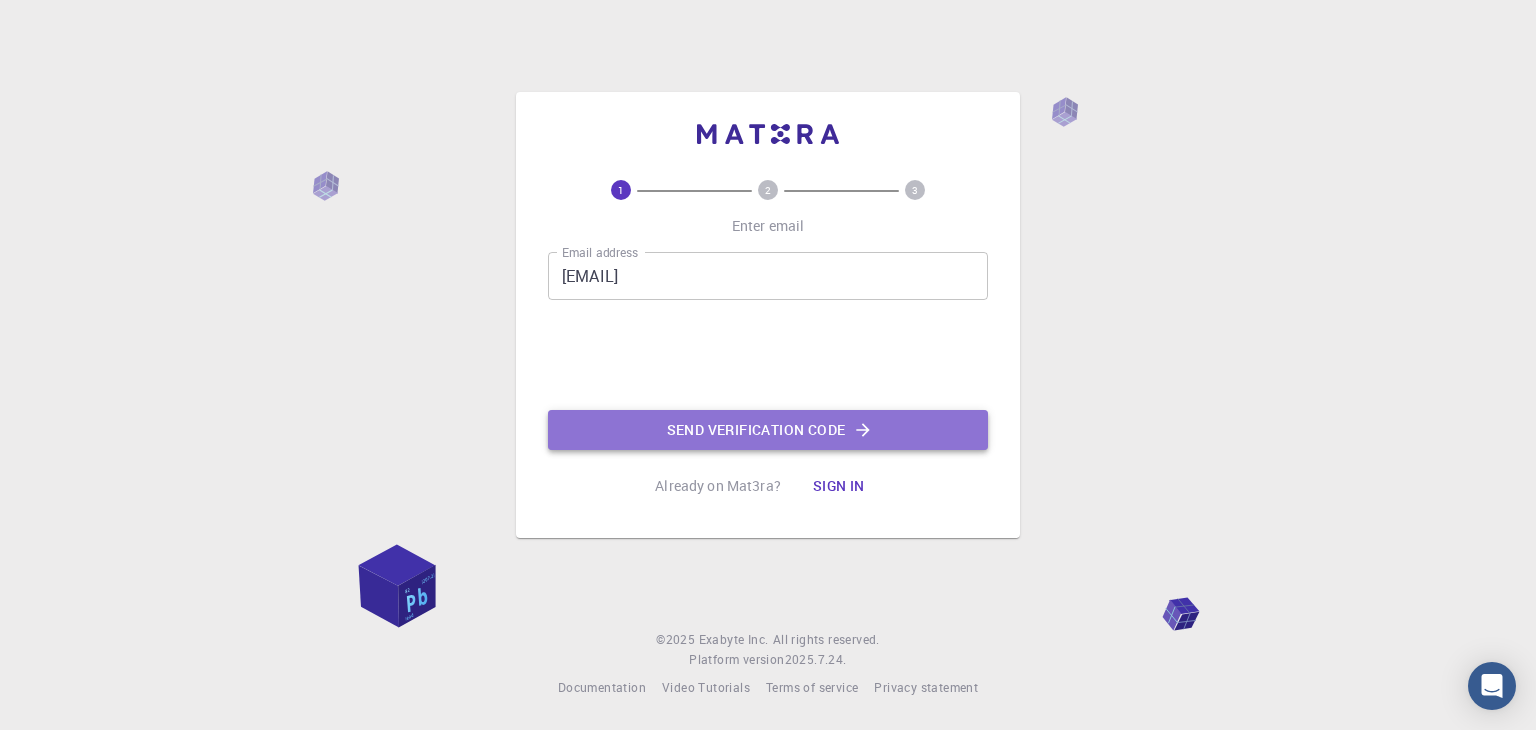 click on "Send verification code" 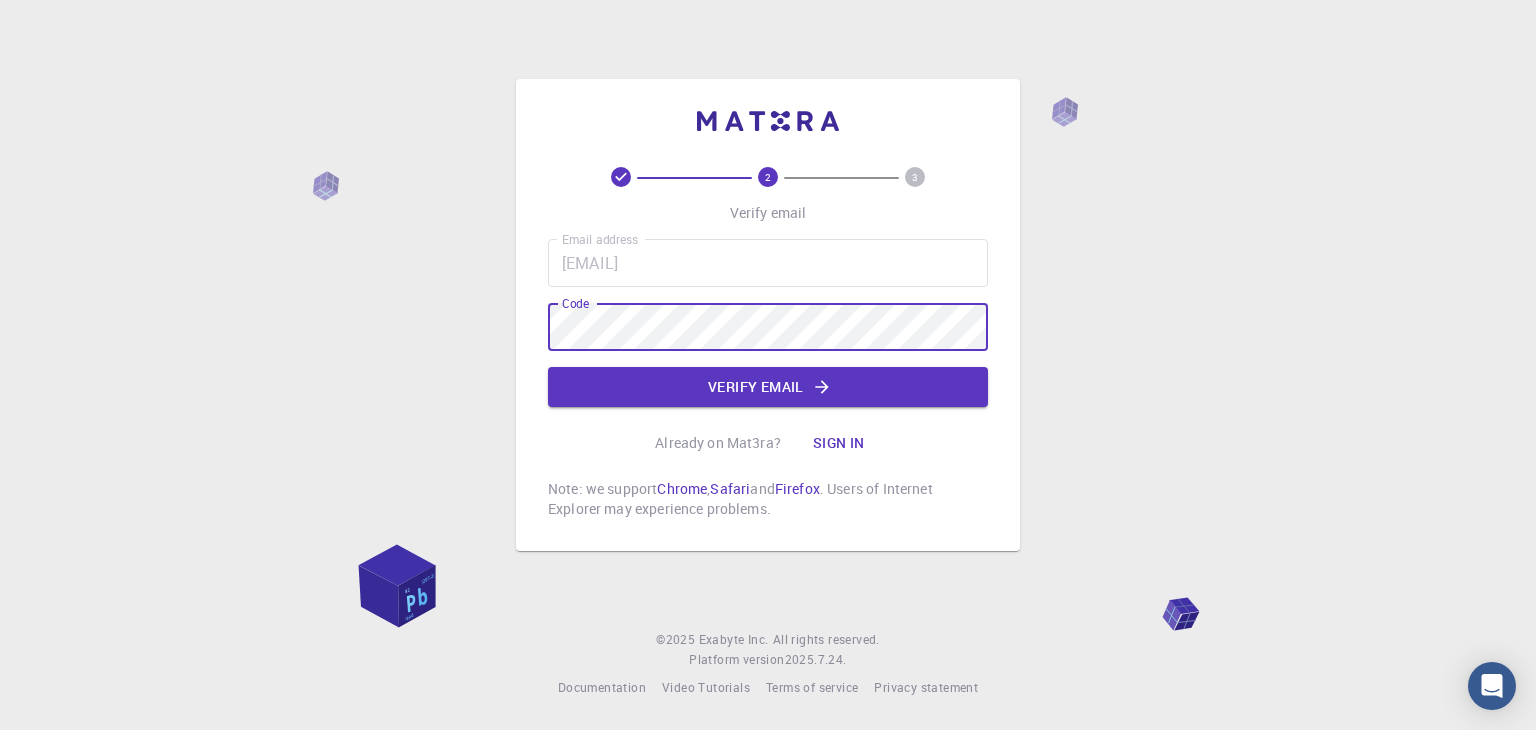 click on "Verify email" 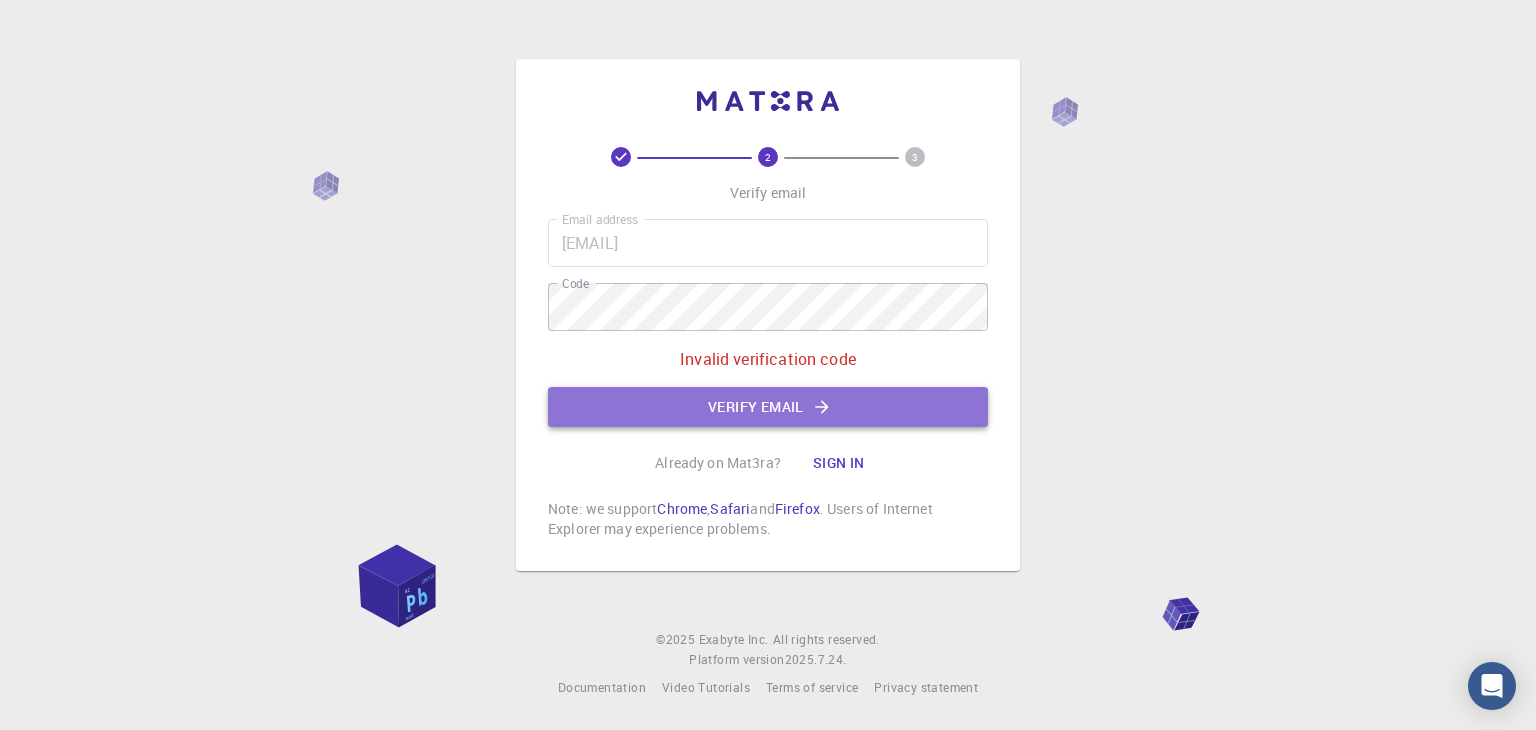 click on "Verify email" at bounding box center [768, 407] 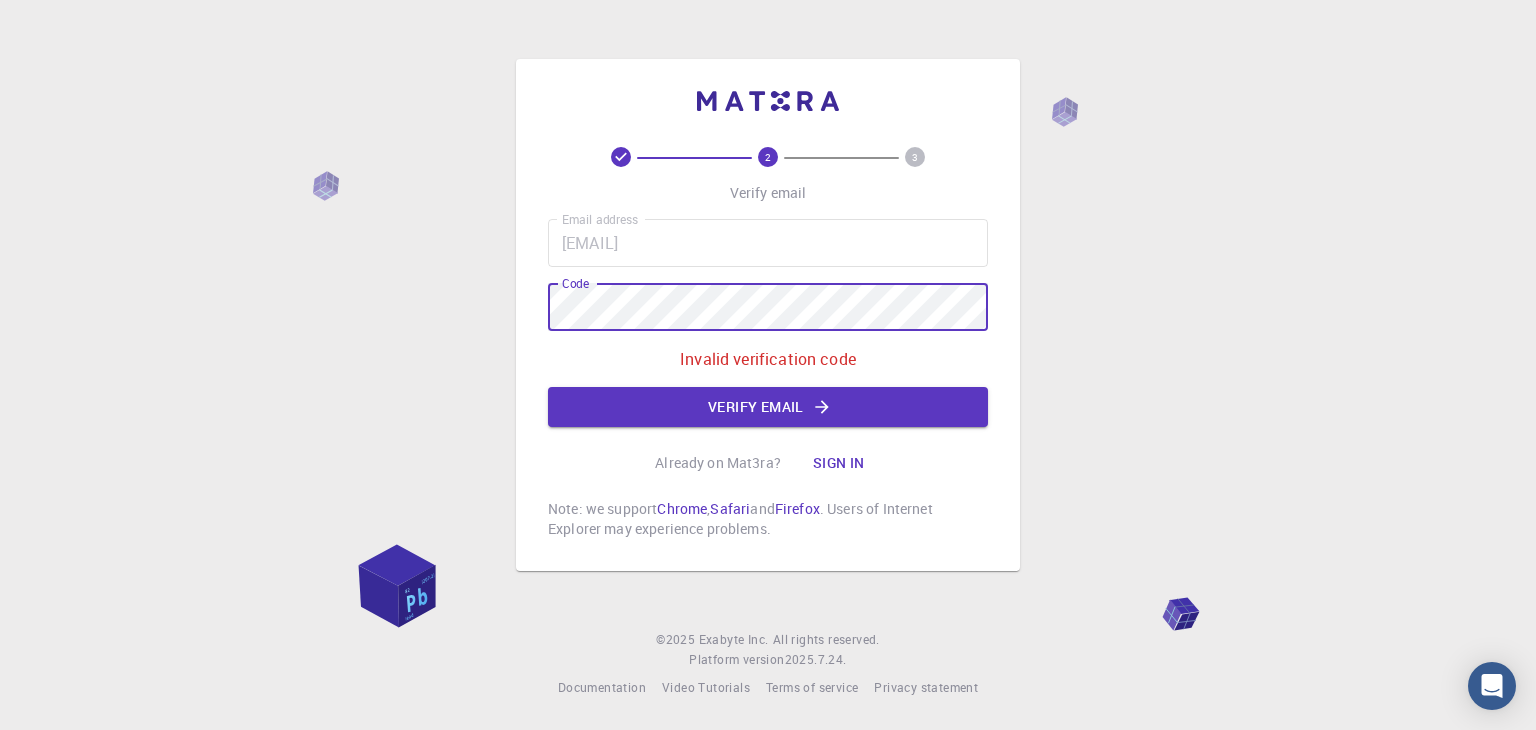 click on "2 3 Verify email Email address [EMAIL] Email address Code Code Invalid verification code Verify email Already on Mat3ra? Sign in Note: we support Chrome , Safari and Firefox . Users of Internet Explorer may experience problems. © 2025 Exabyte Inc. All rights reserved. Platform version 2025.7.24 . Documentation Video Tutorials Terms of service Privacy statement" at bounding box center (768, 365) 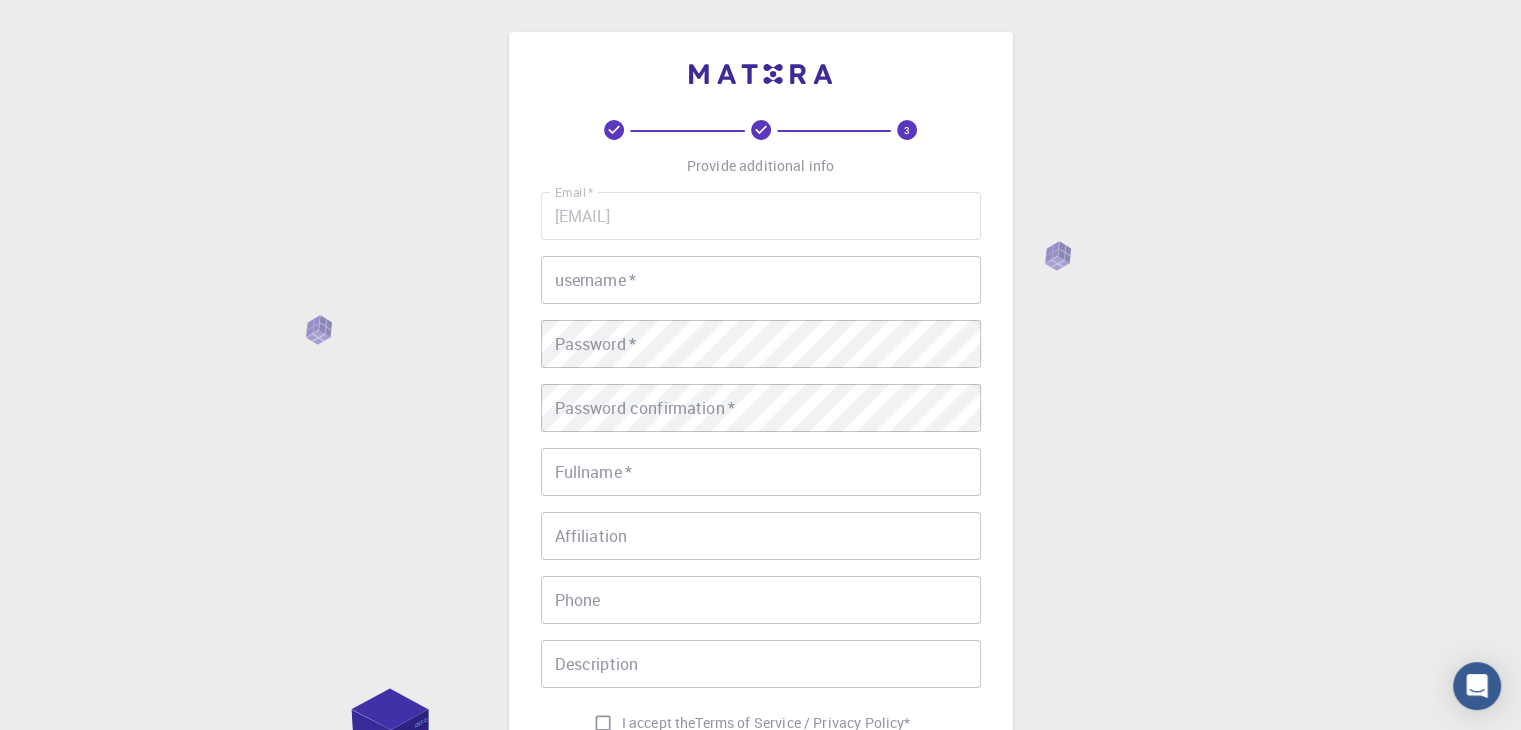 click on "username   *" at bounding box center [761, 280] 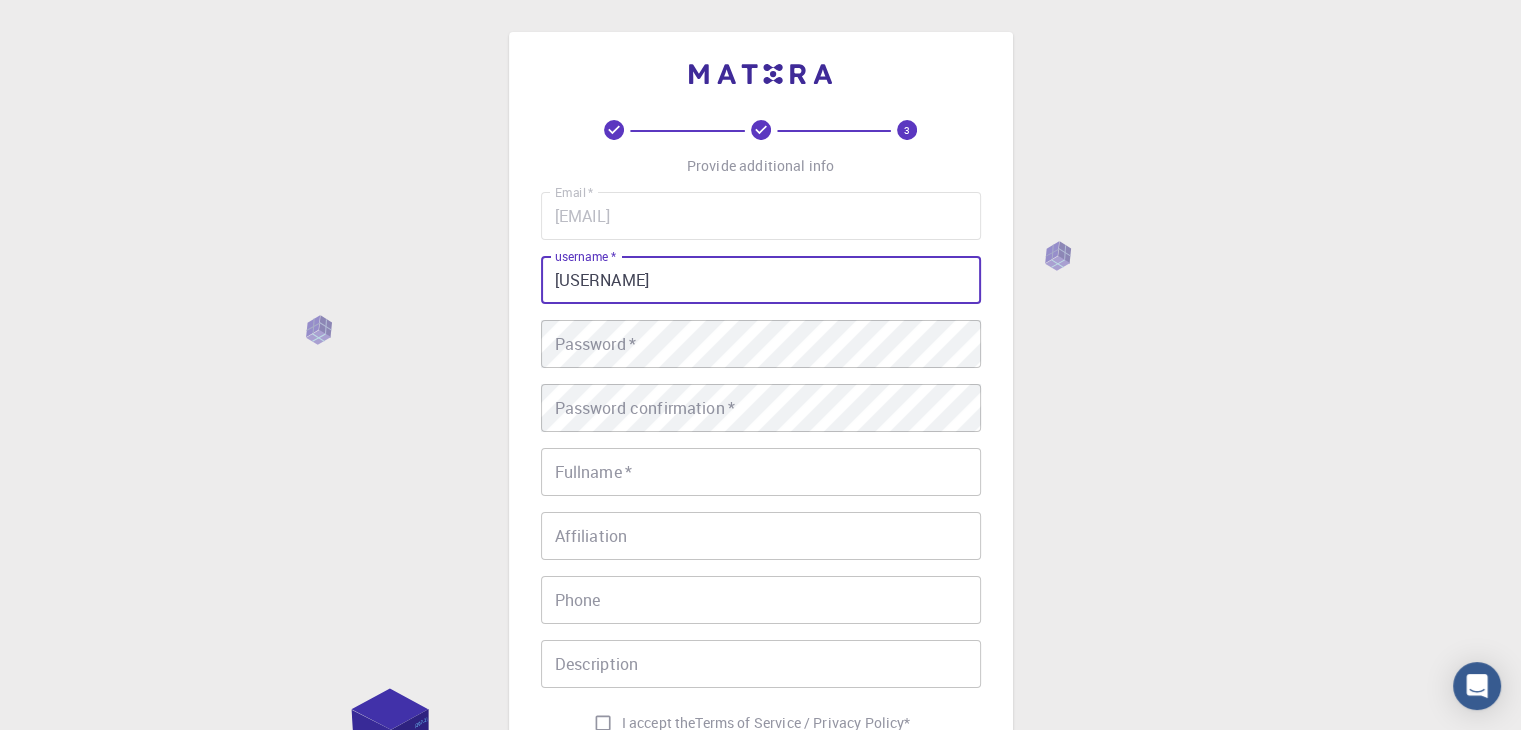 type on "[USERNAME]" 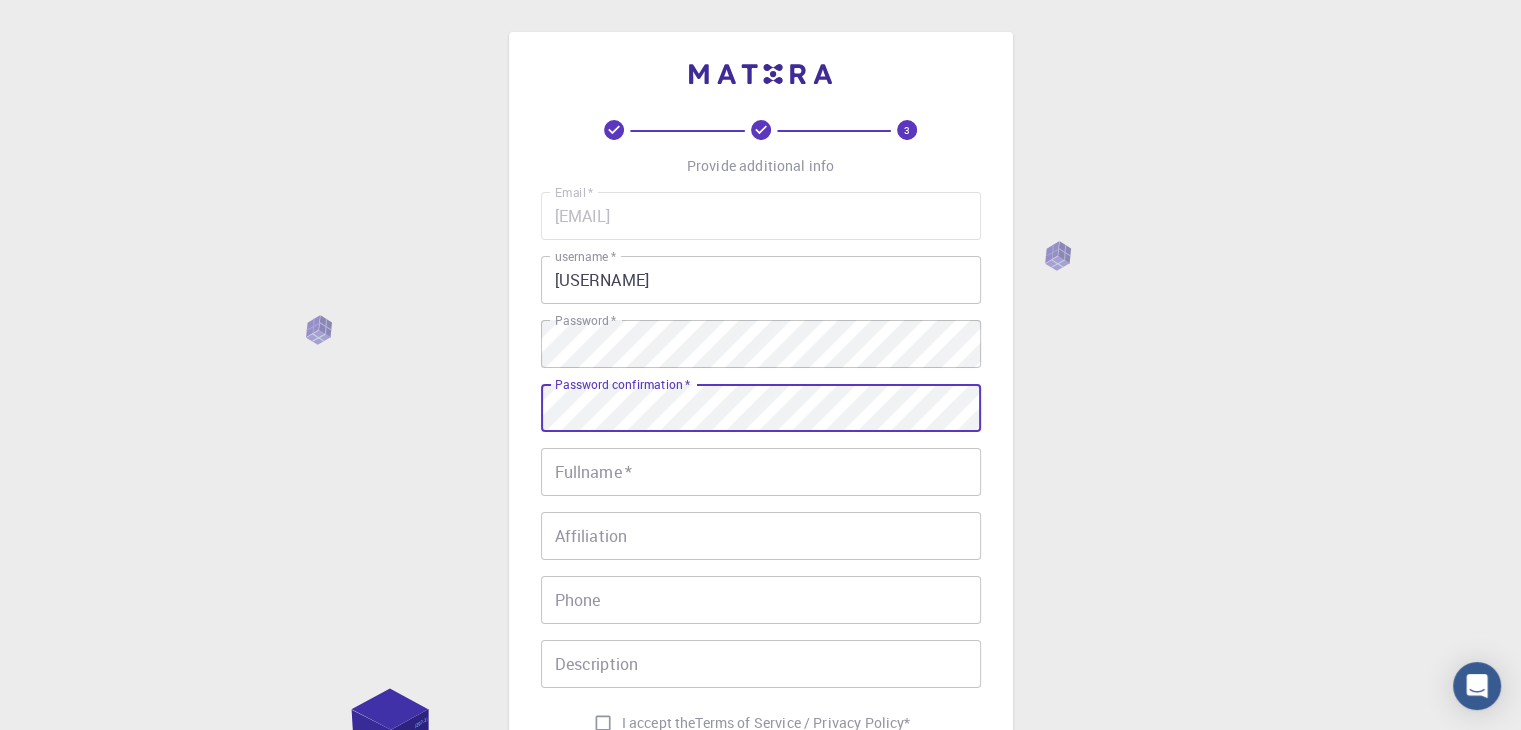 click on "Fullname   *" at bounding box center (761, 472) 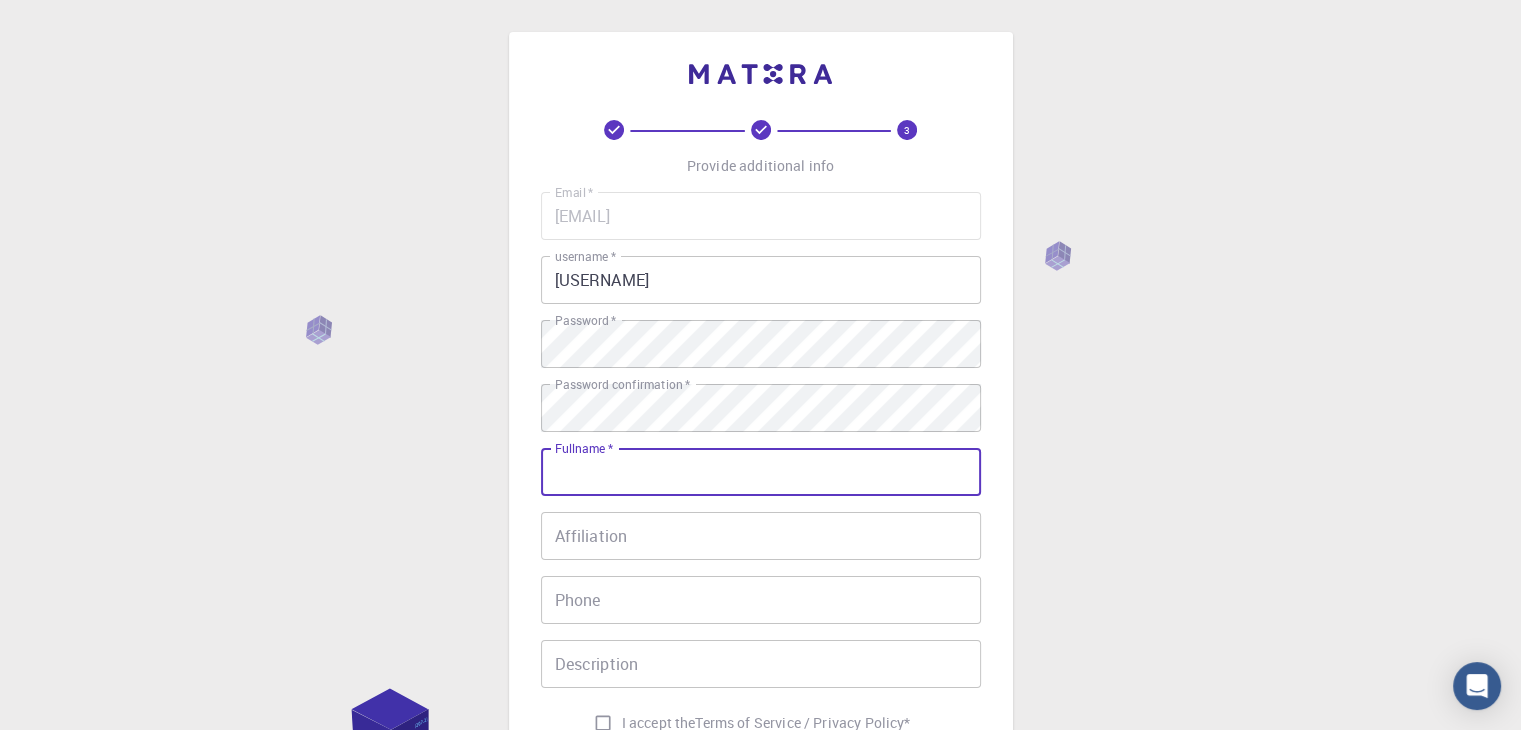 type on "[LAST] [FIRST]" 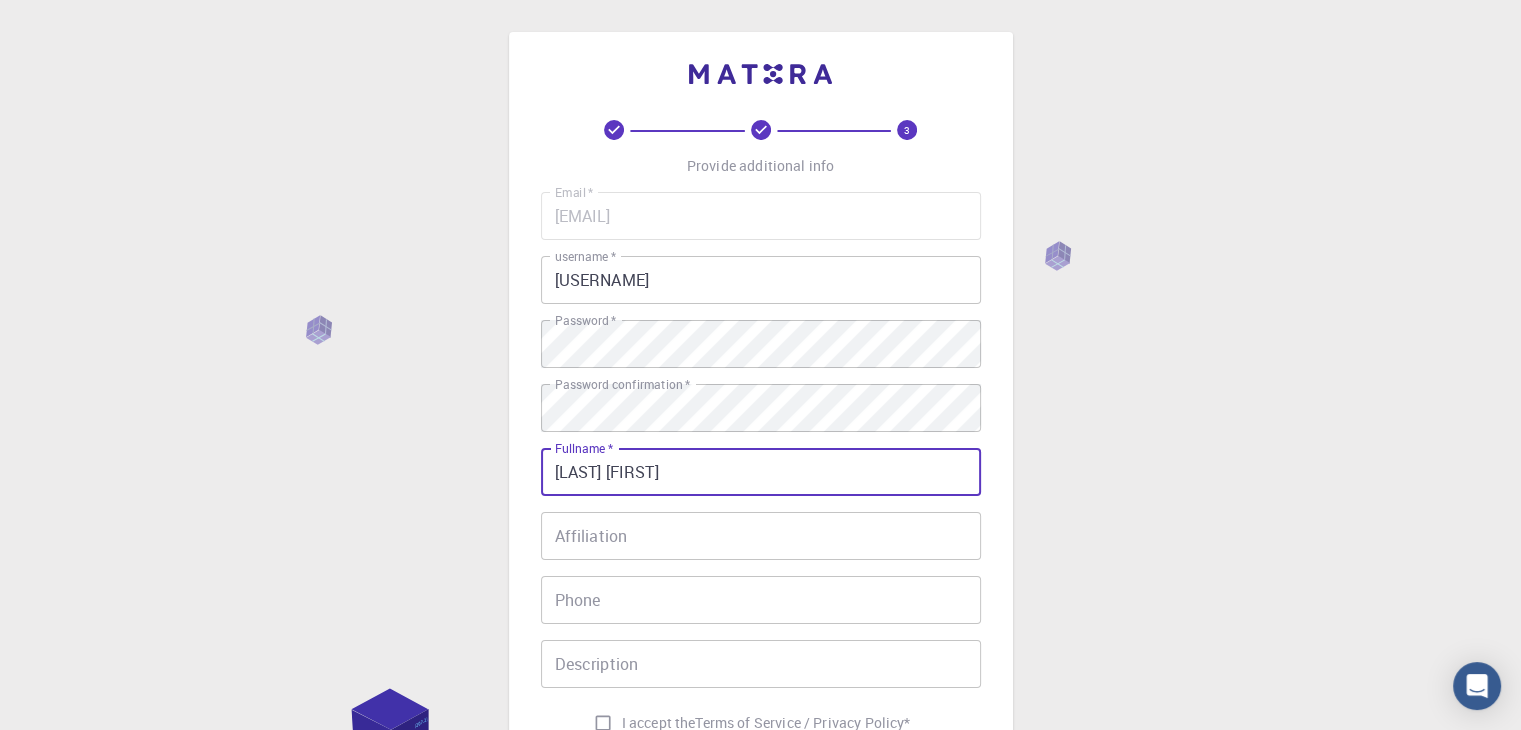 click on "Affiliation" at bounding box center (761, 536) 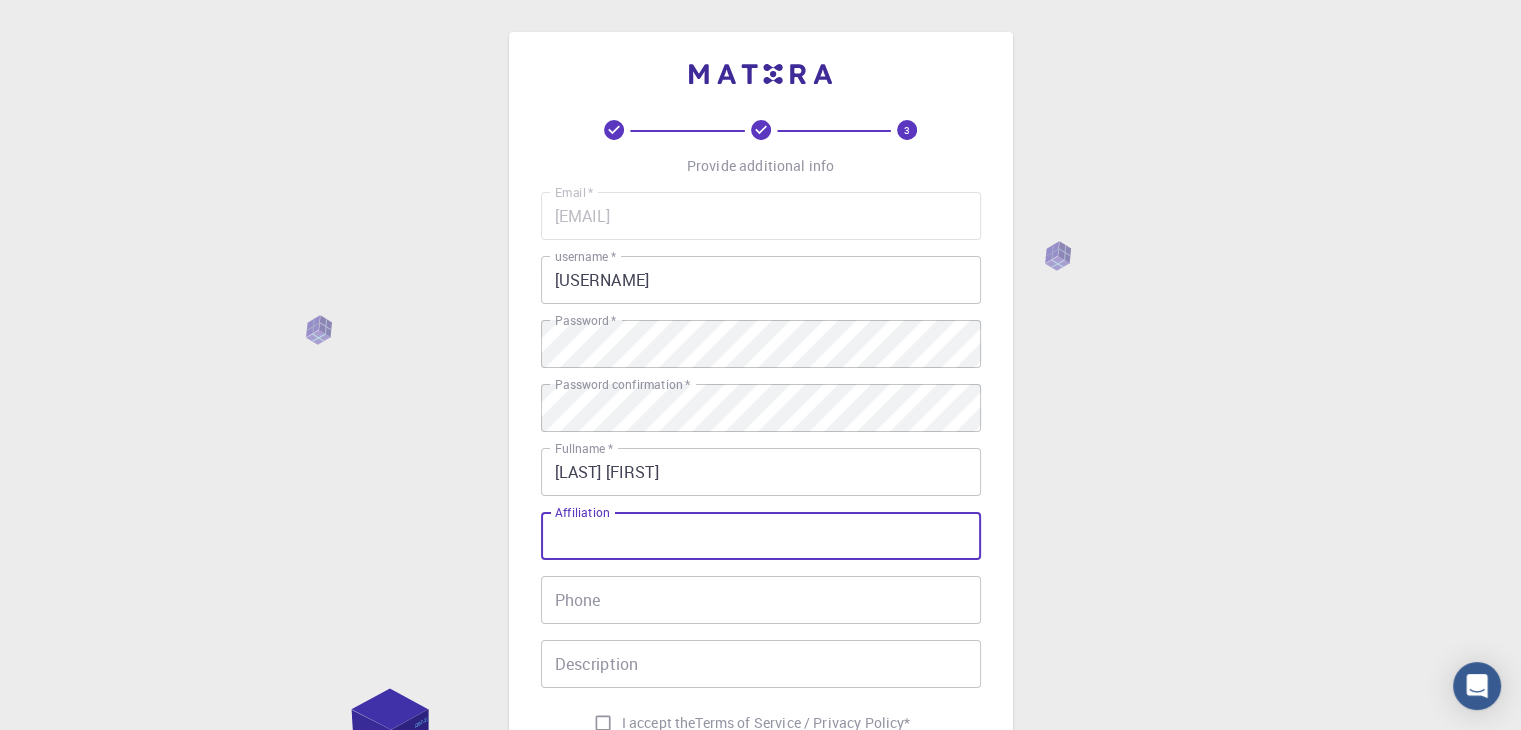 click on "Affiliation" at bounding box center [761, 536] 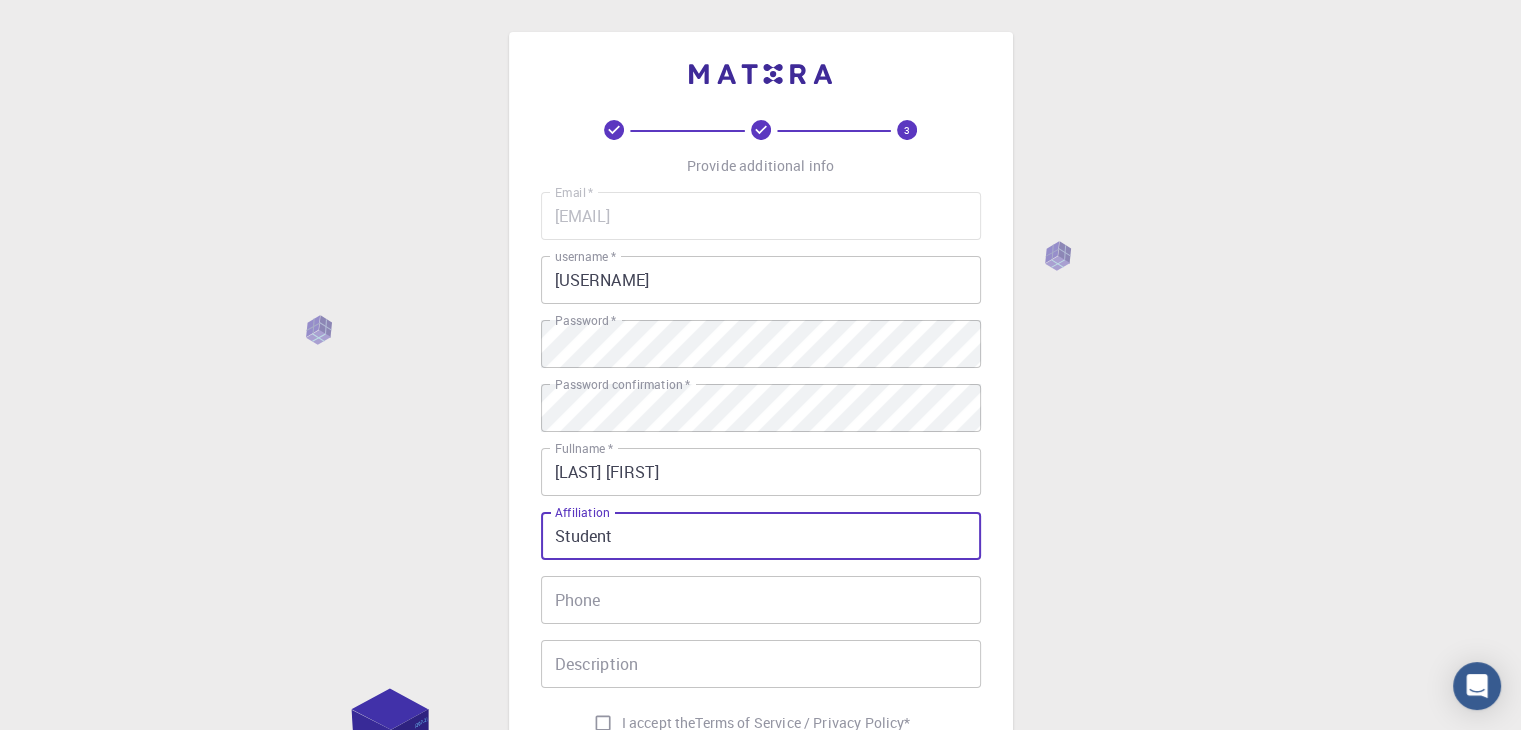 type on "Student" 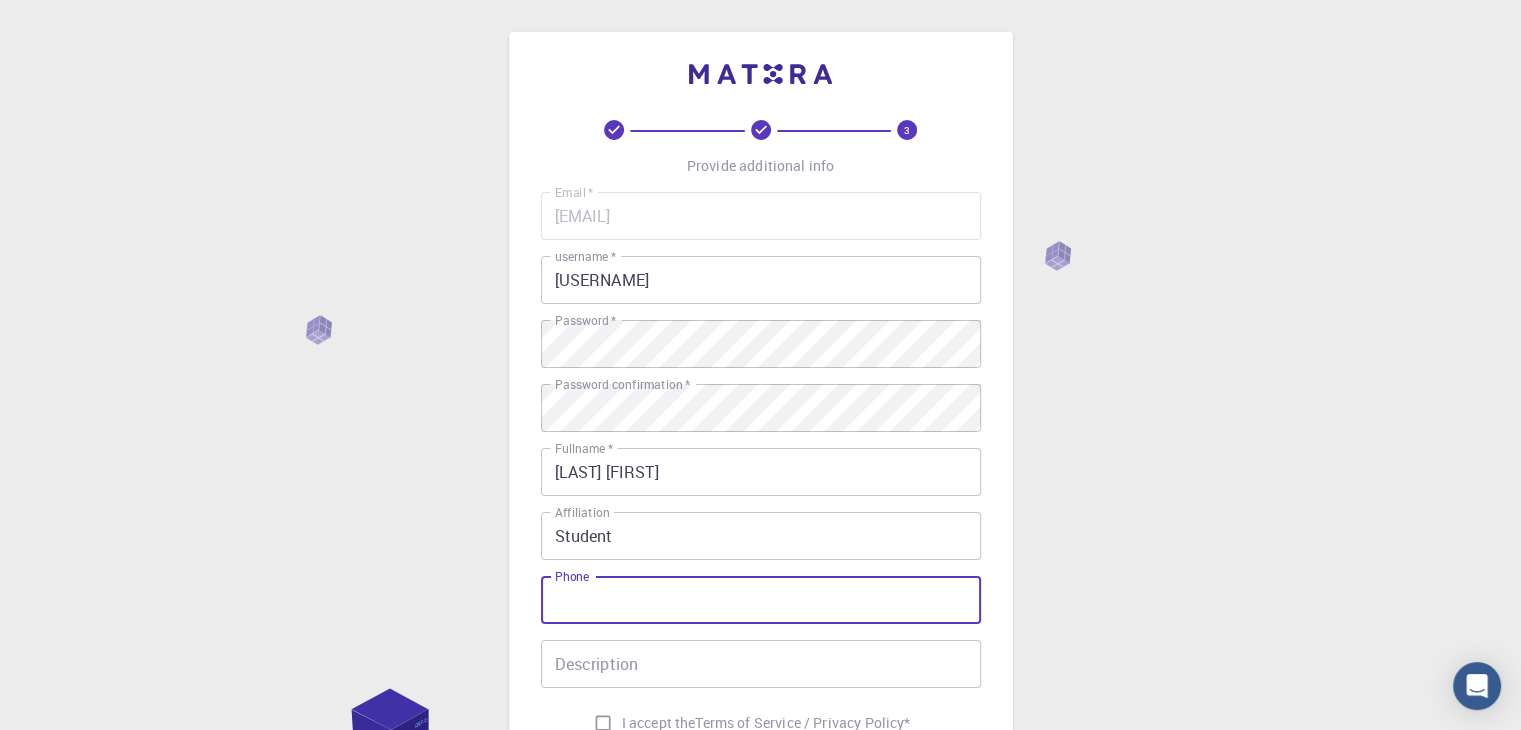 click on "Phone" at bounding box center [761, 600] 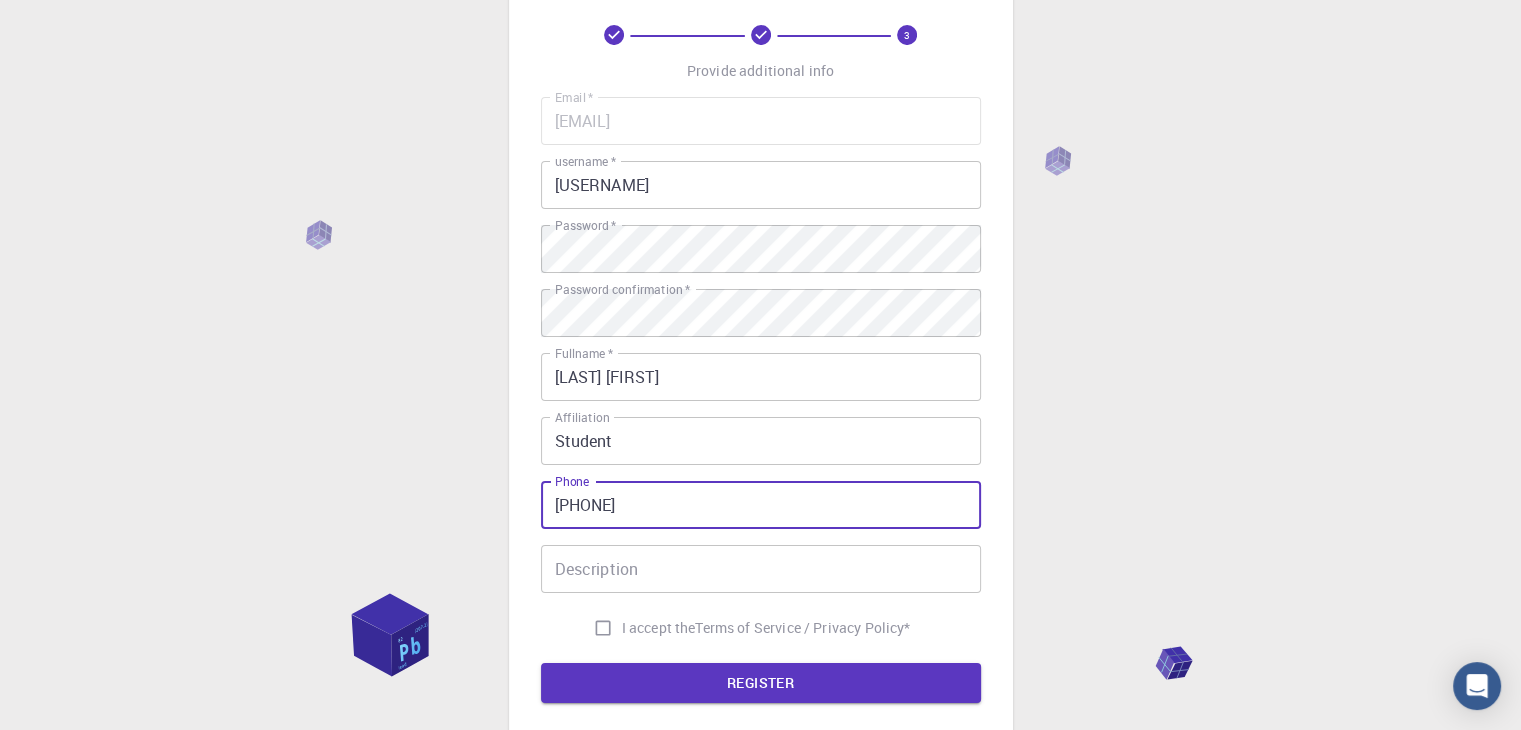 scroll, scrollTop: 100, scrollLeft: 0, axis: vertical 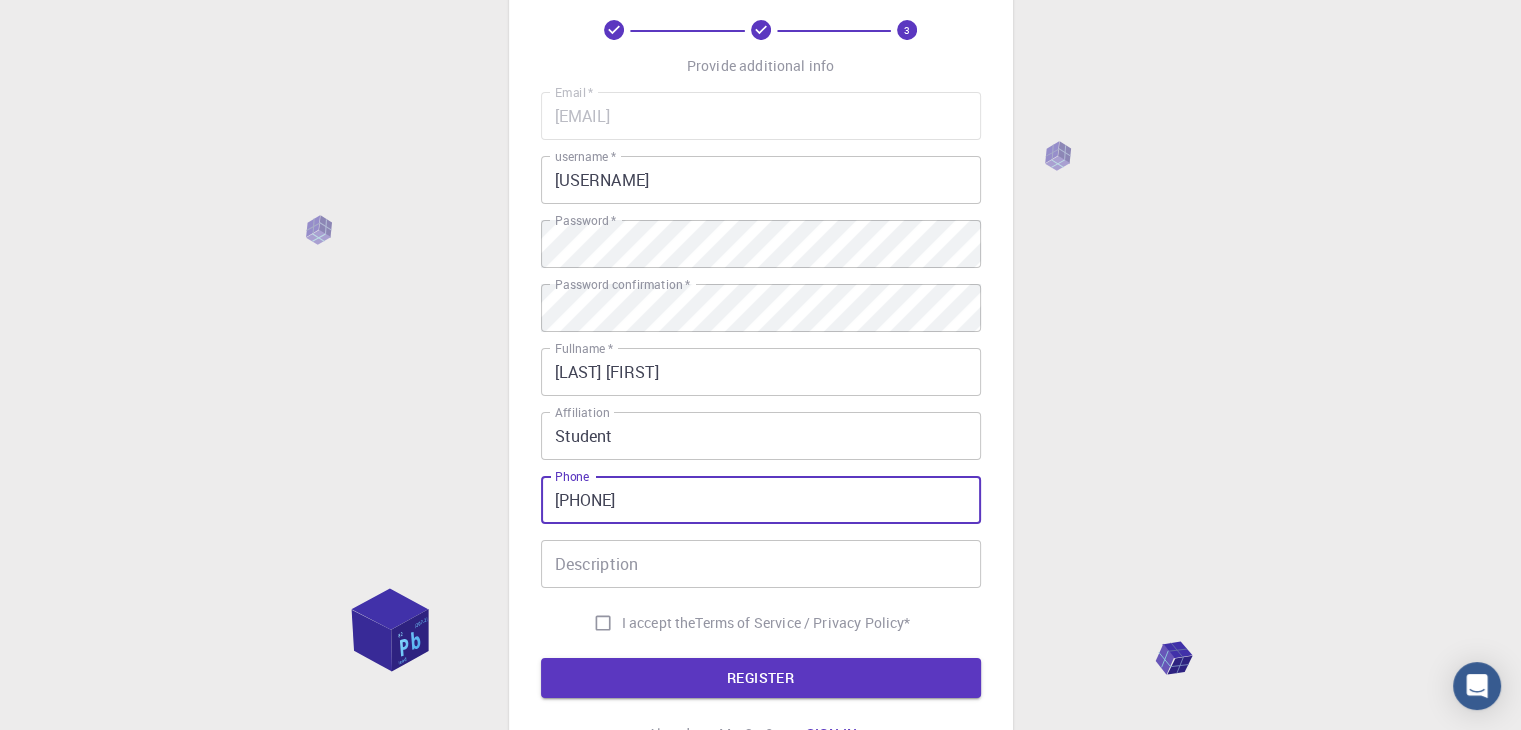 type on "[PHONE]" 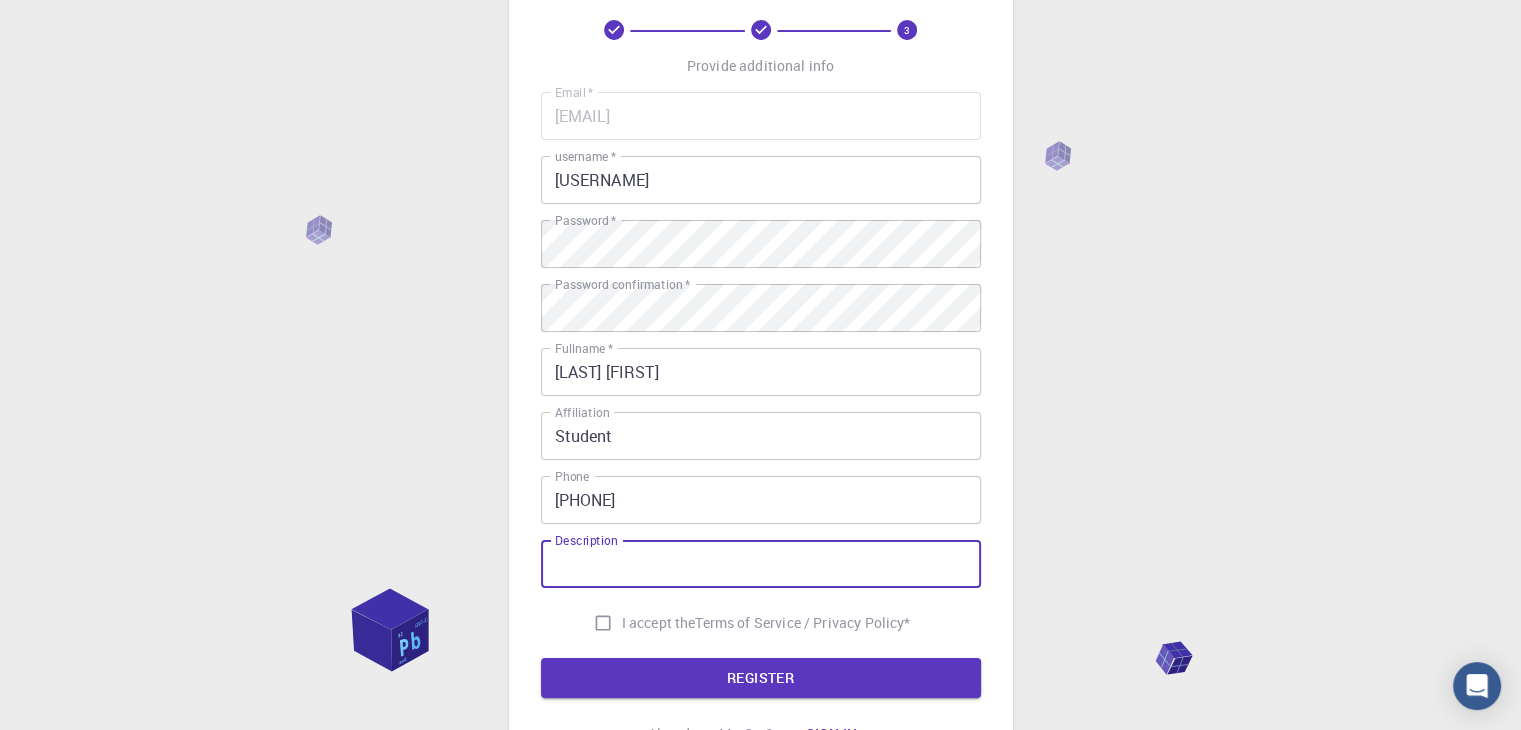 click on "Description" at bounding box center [761, 564] 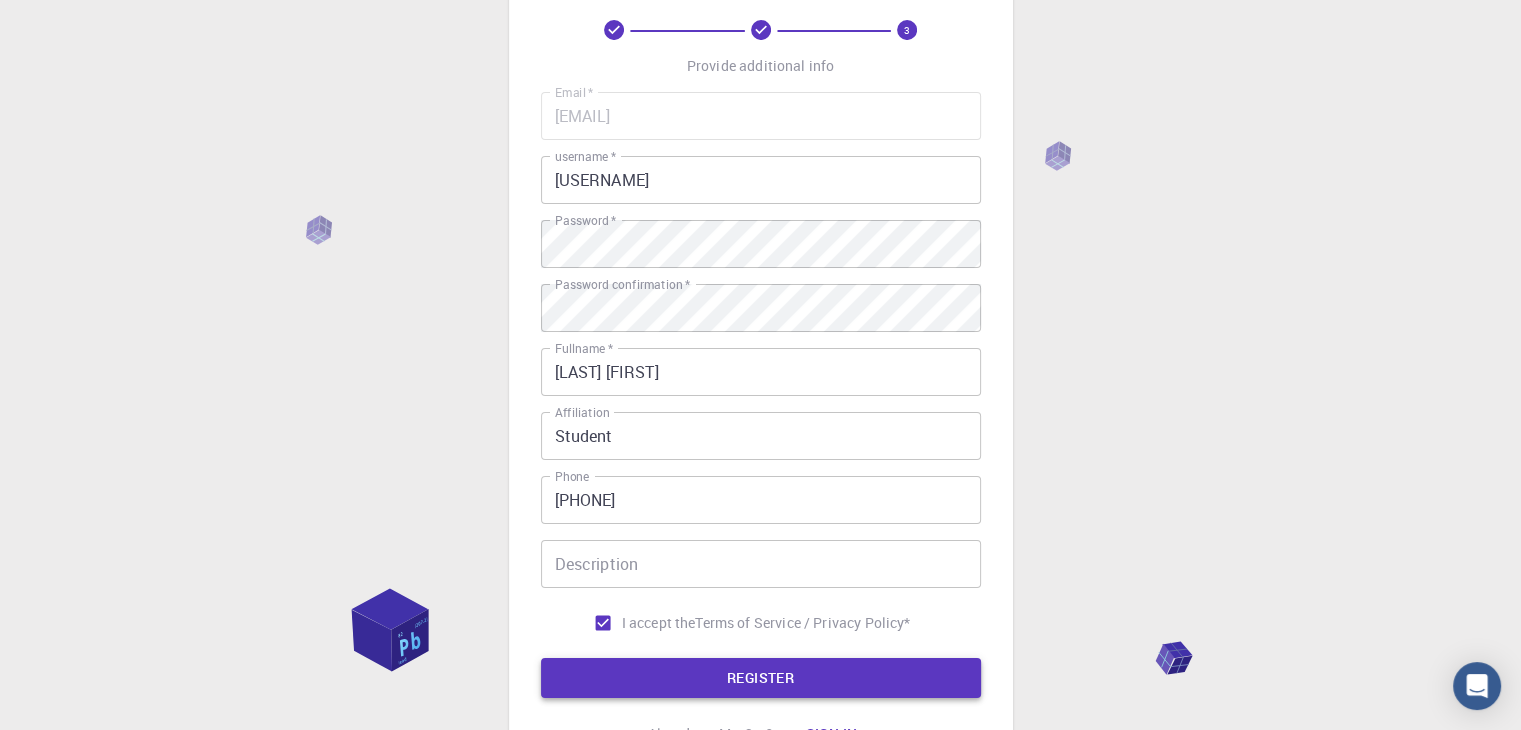 click on "REGISTER" at bounding box center (761, 678) 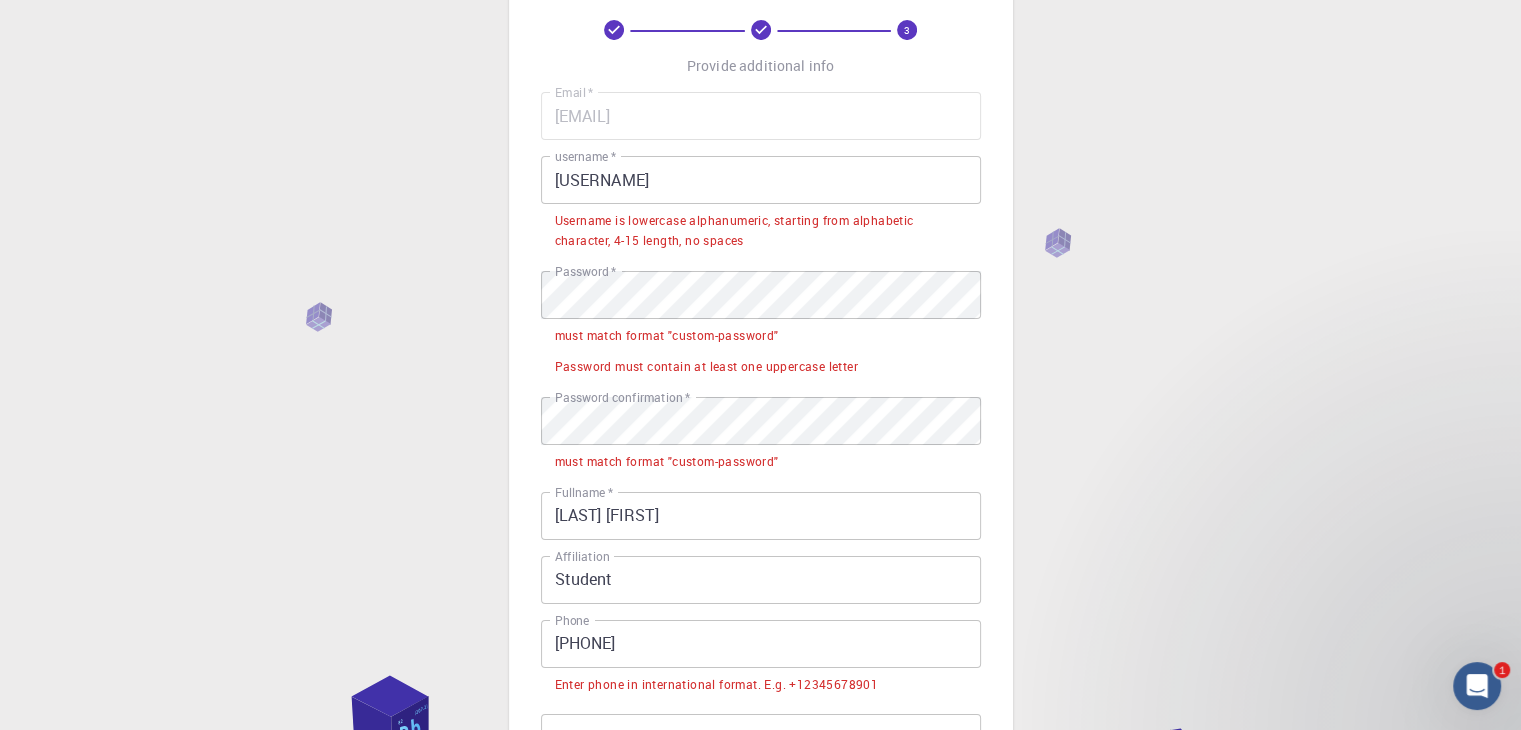 scroll, scrollTop: 0, scrollLeft: 0, axis: both 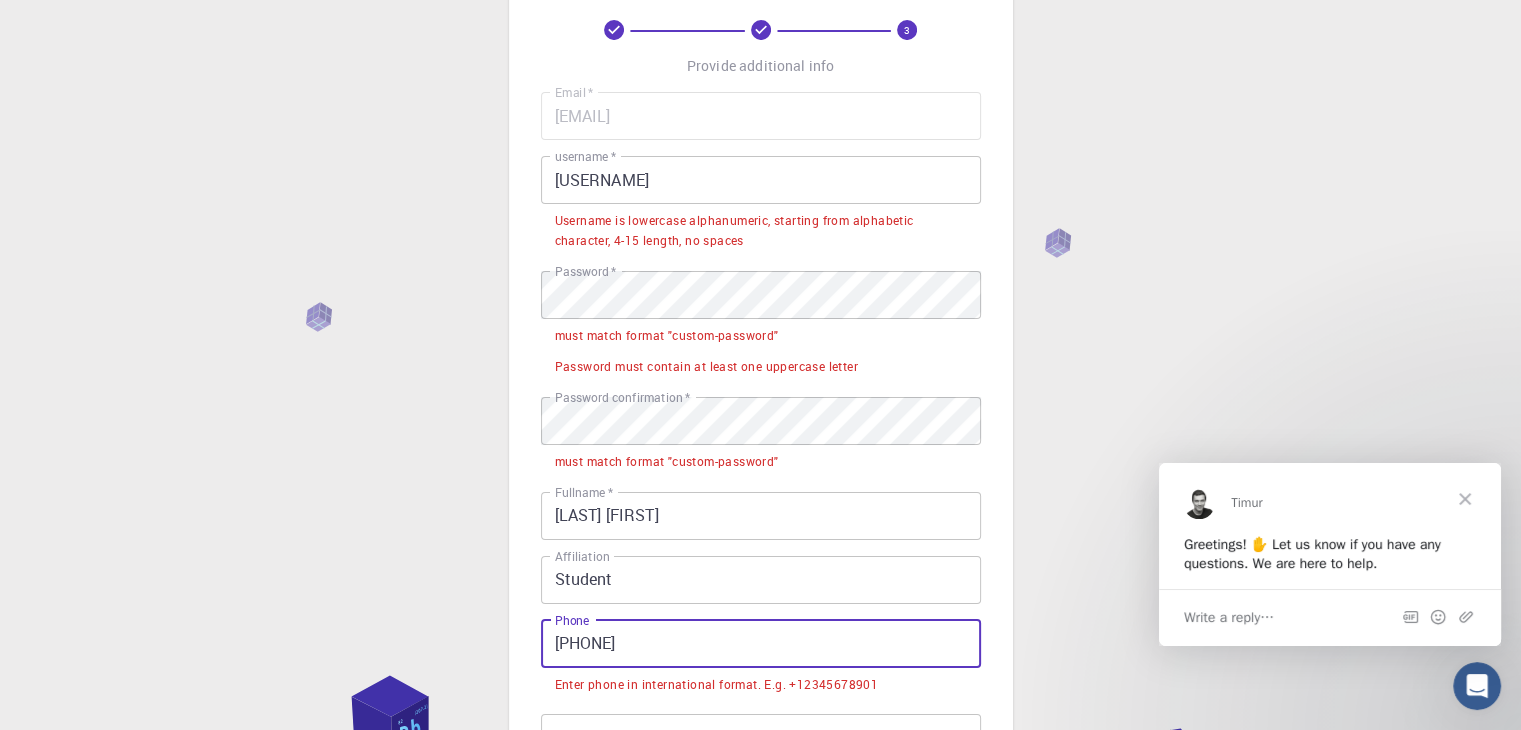 click on "[PHONE]" at bounding box center [761, 644] 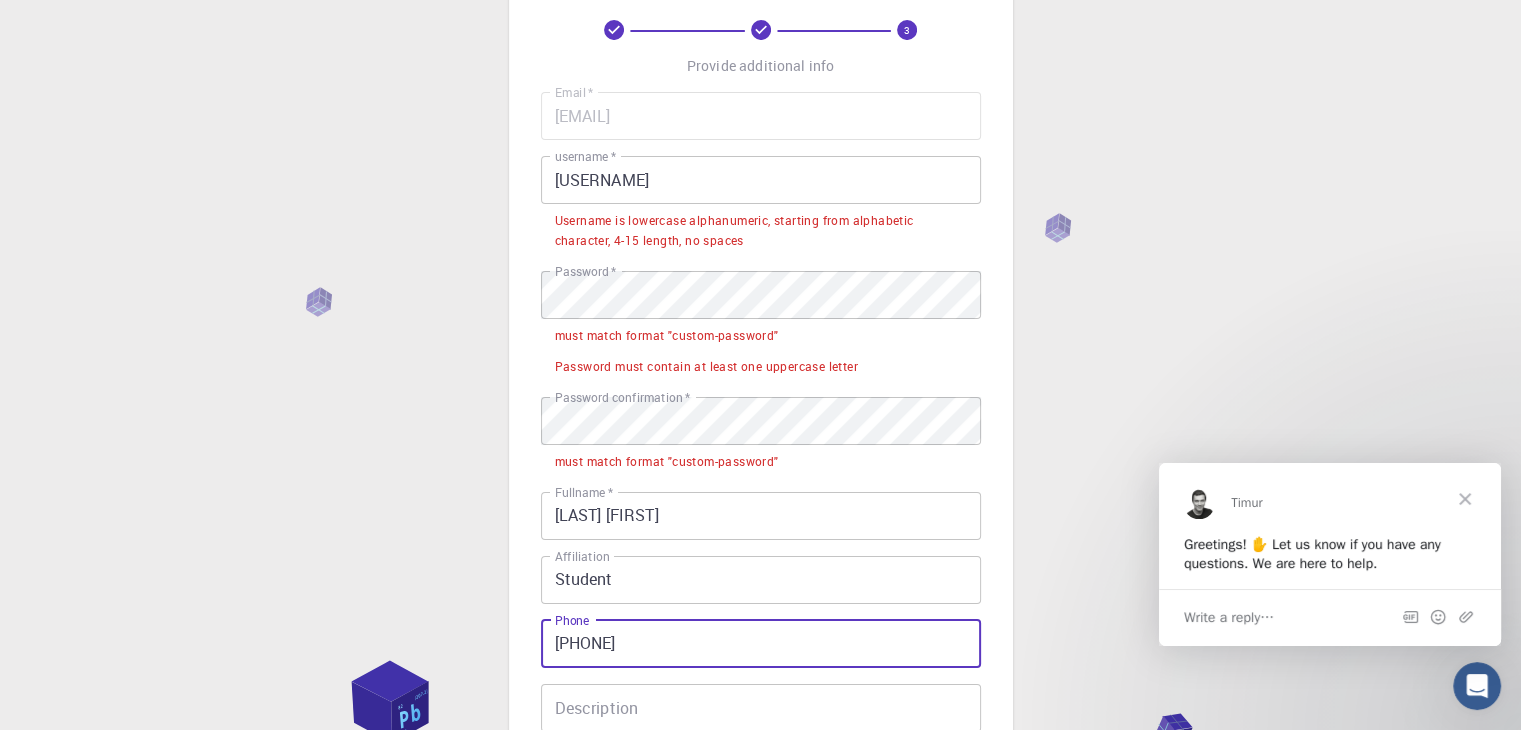 type on "[PHONE]" 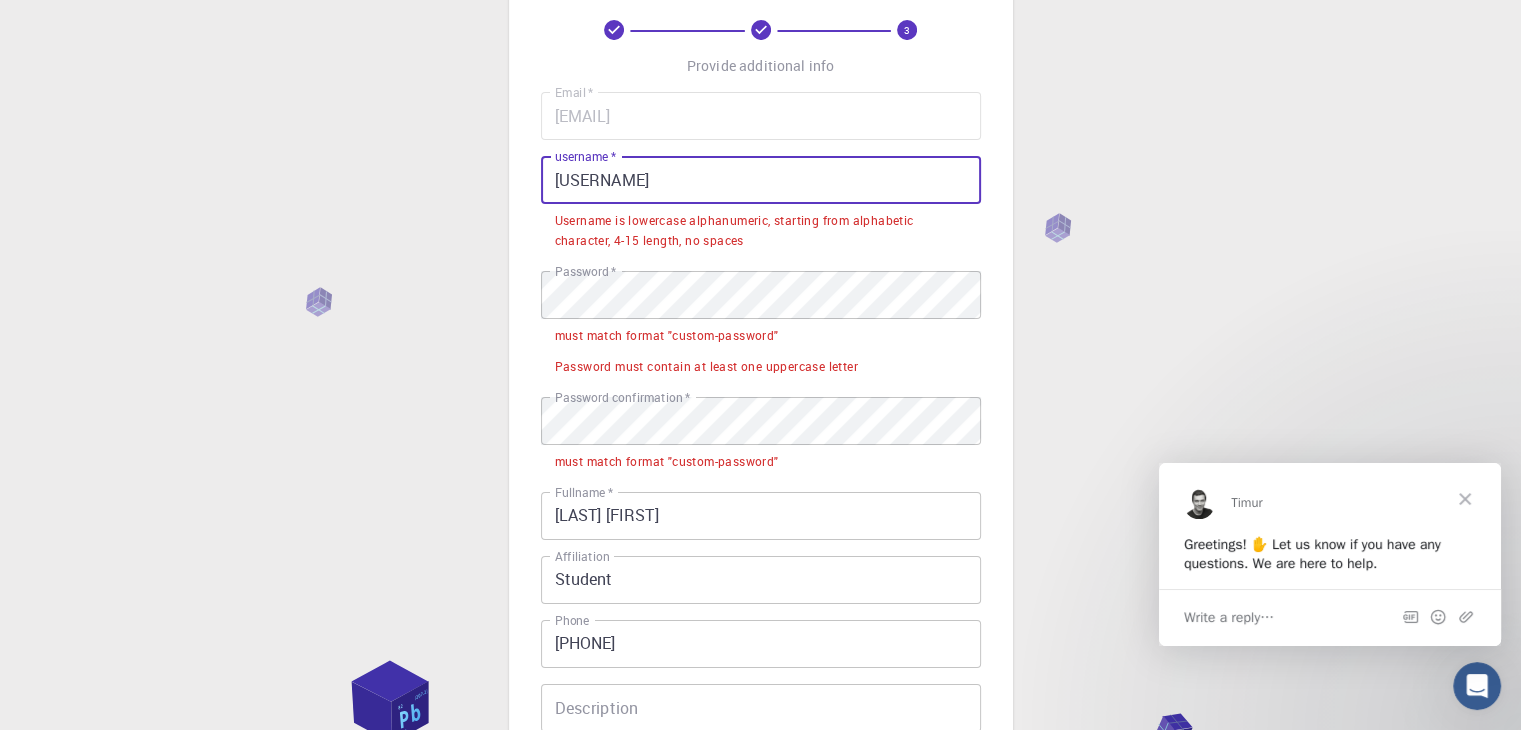 drag, startPoint x: 558, startPoint y: 179, endPoint x: 544, endPoint y: 180, distance: 14.035668 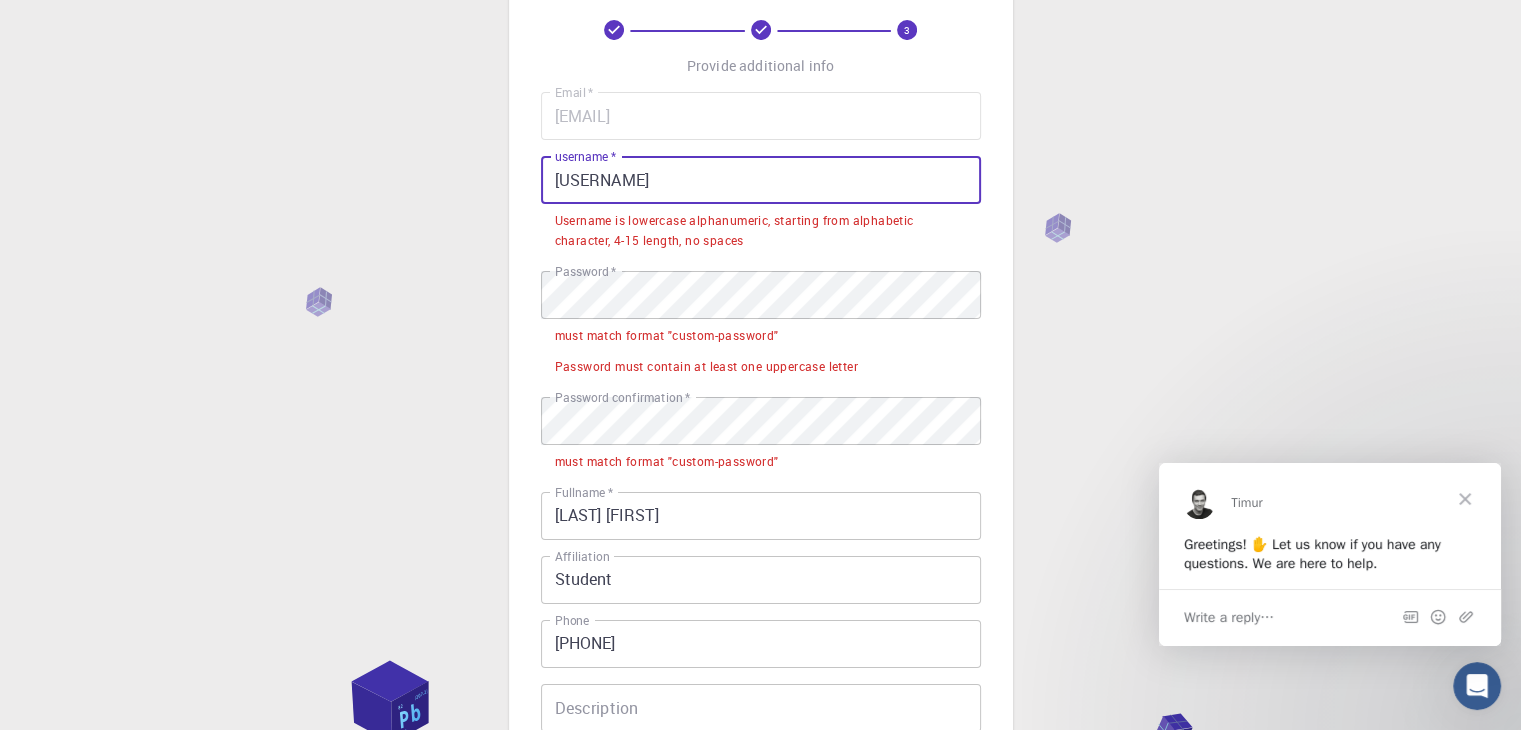 drag, startPoint x: 560, startPoint y: 176, endPoint x: 548, endPoint y: 177, distance: 12.0415945 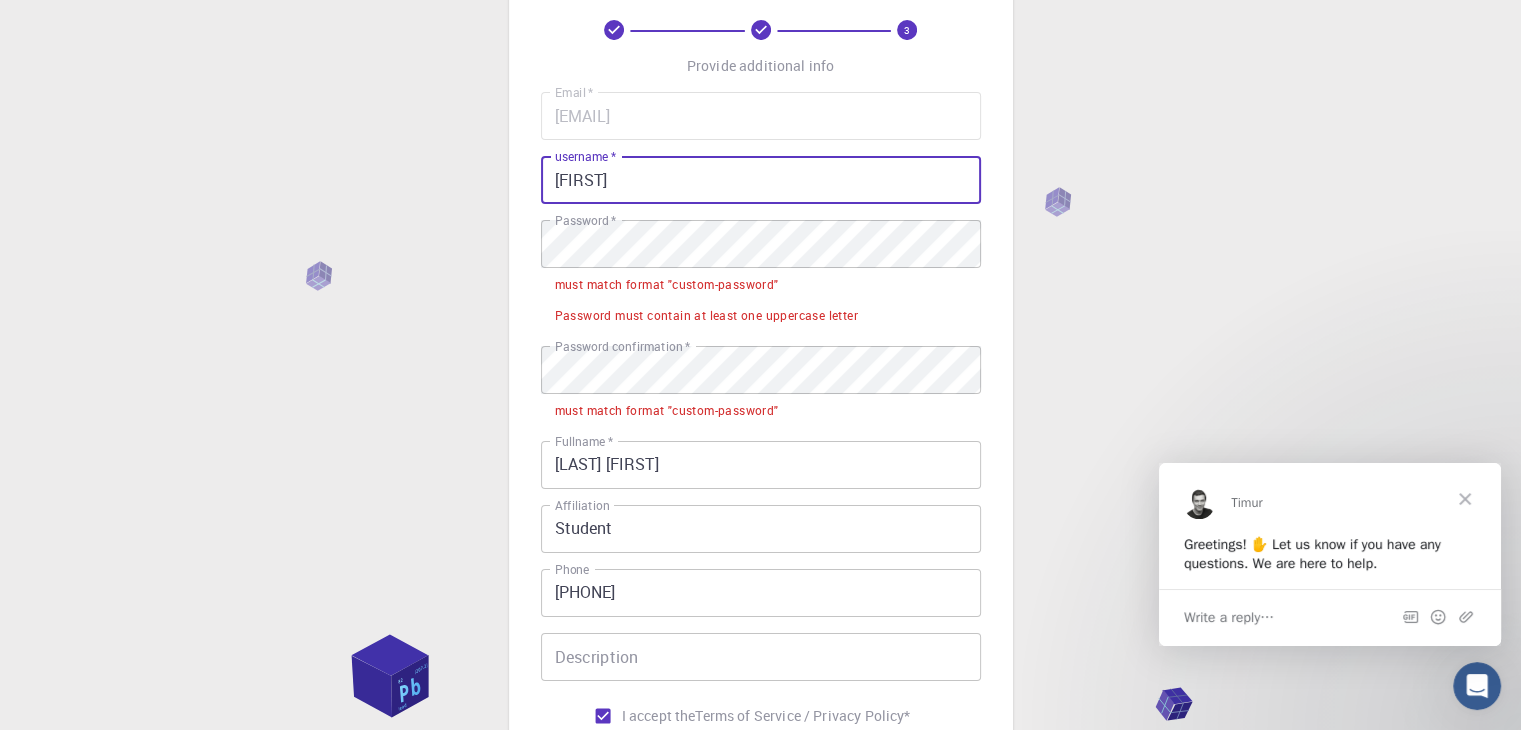 click on "[FIRST]" at bounding box center [761, 180] 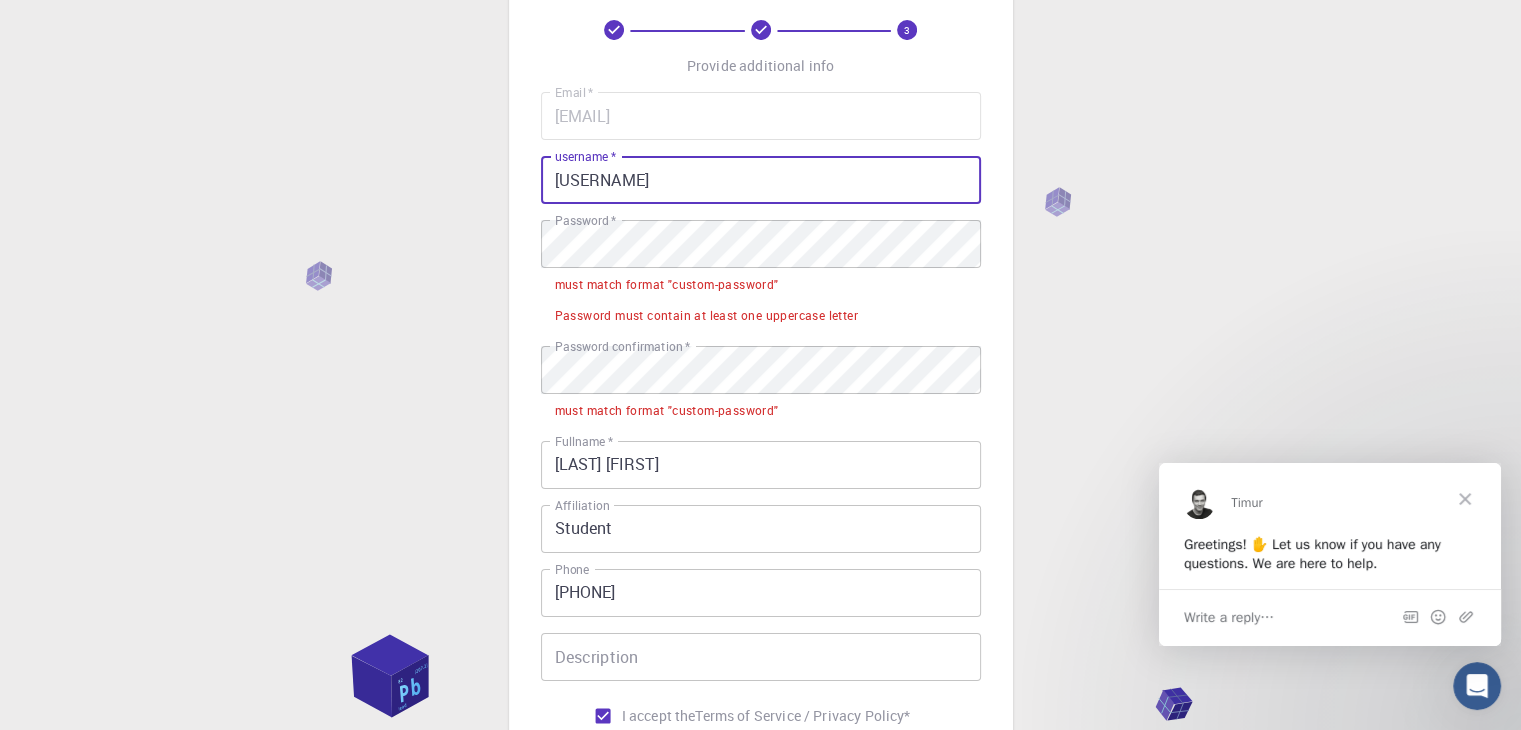 type on "[USERNAME]" 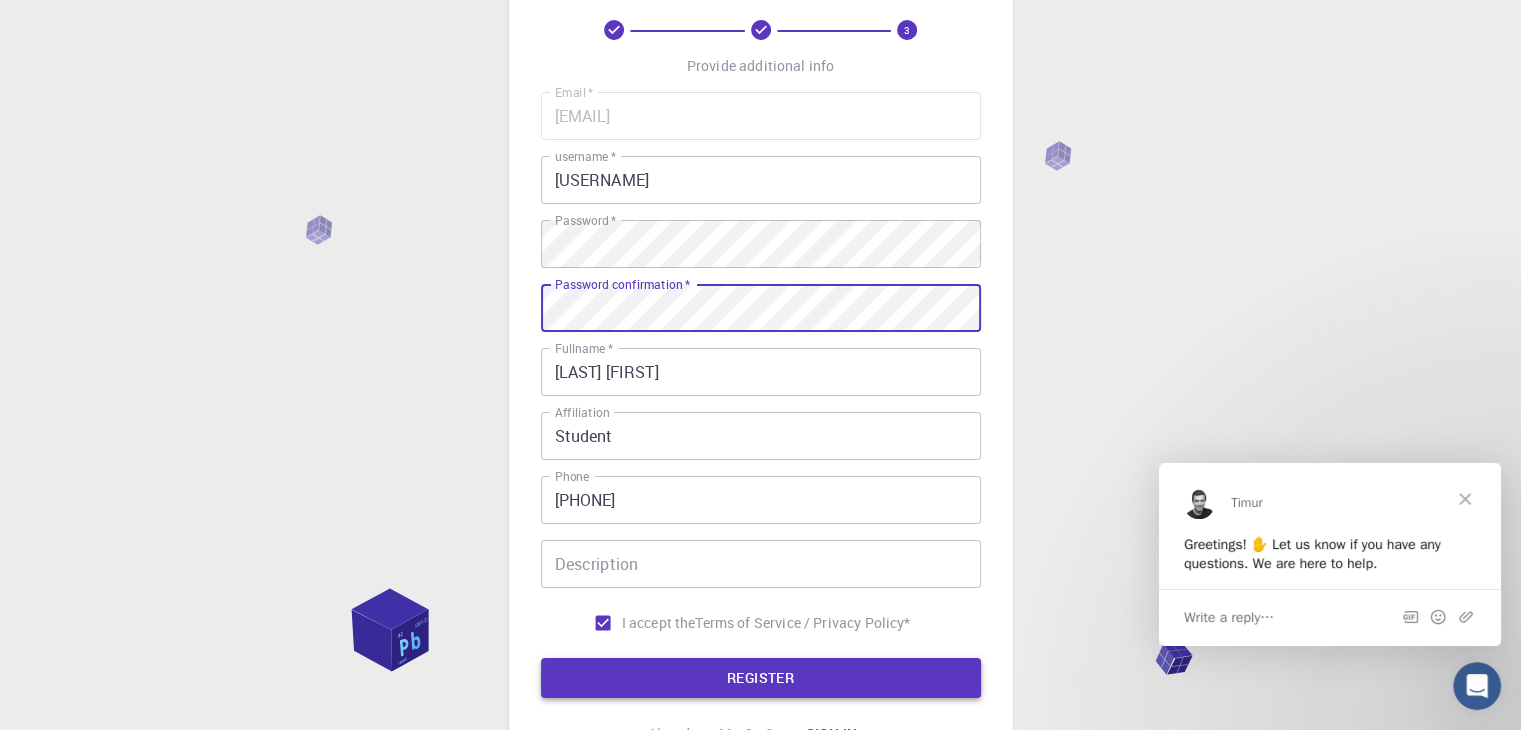 click on "REGISTER" at bounding box center (761, 678) 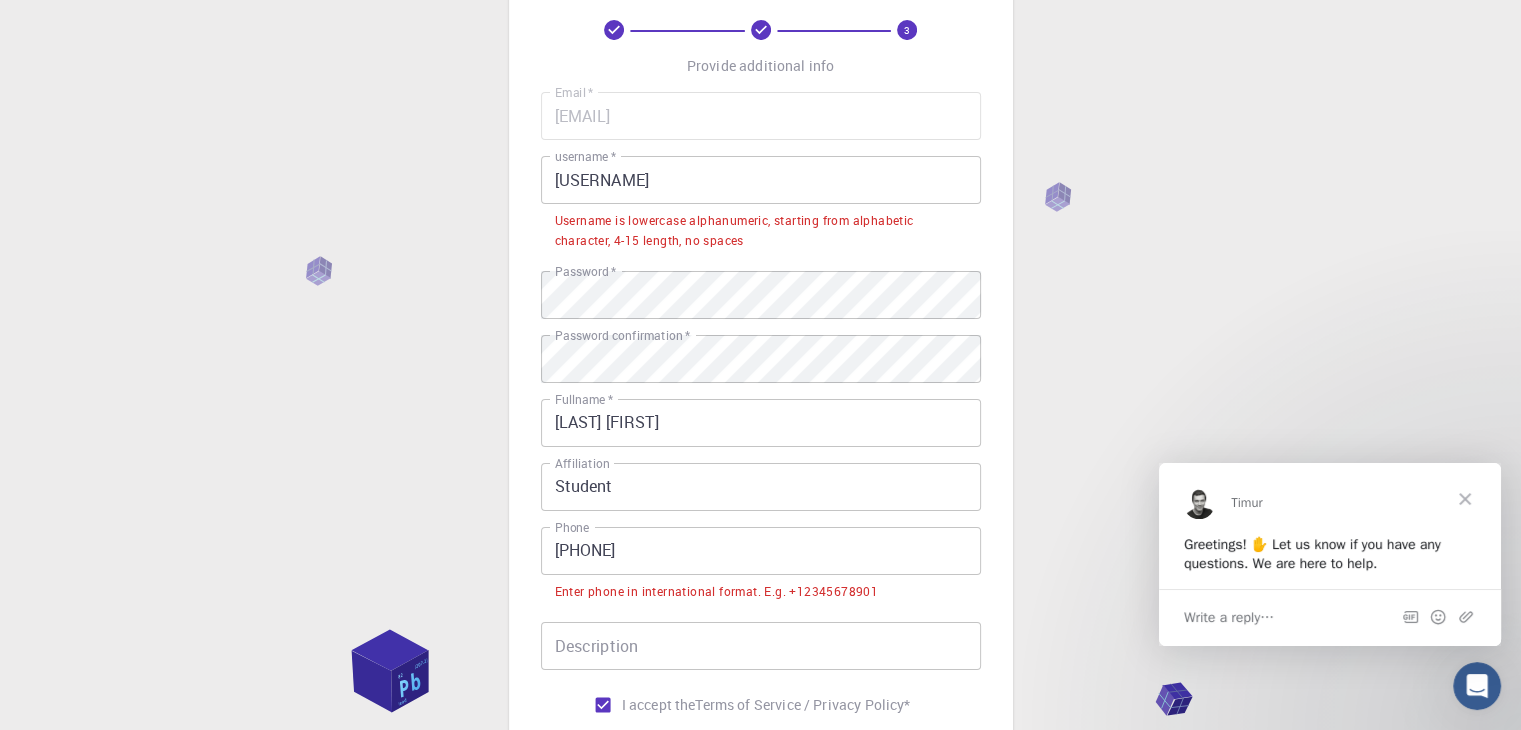 click on "[PHONE]" at bounding box center (761, 551) 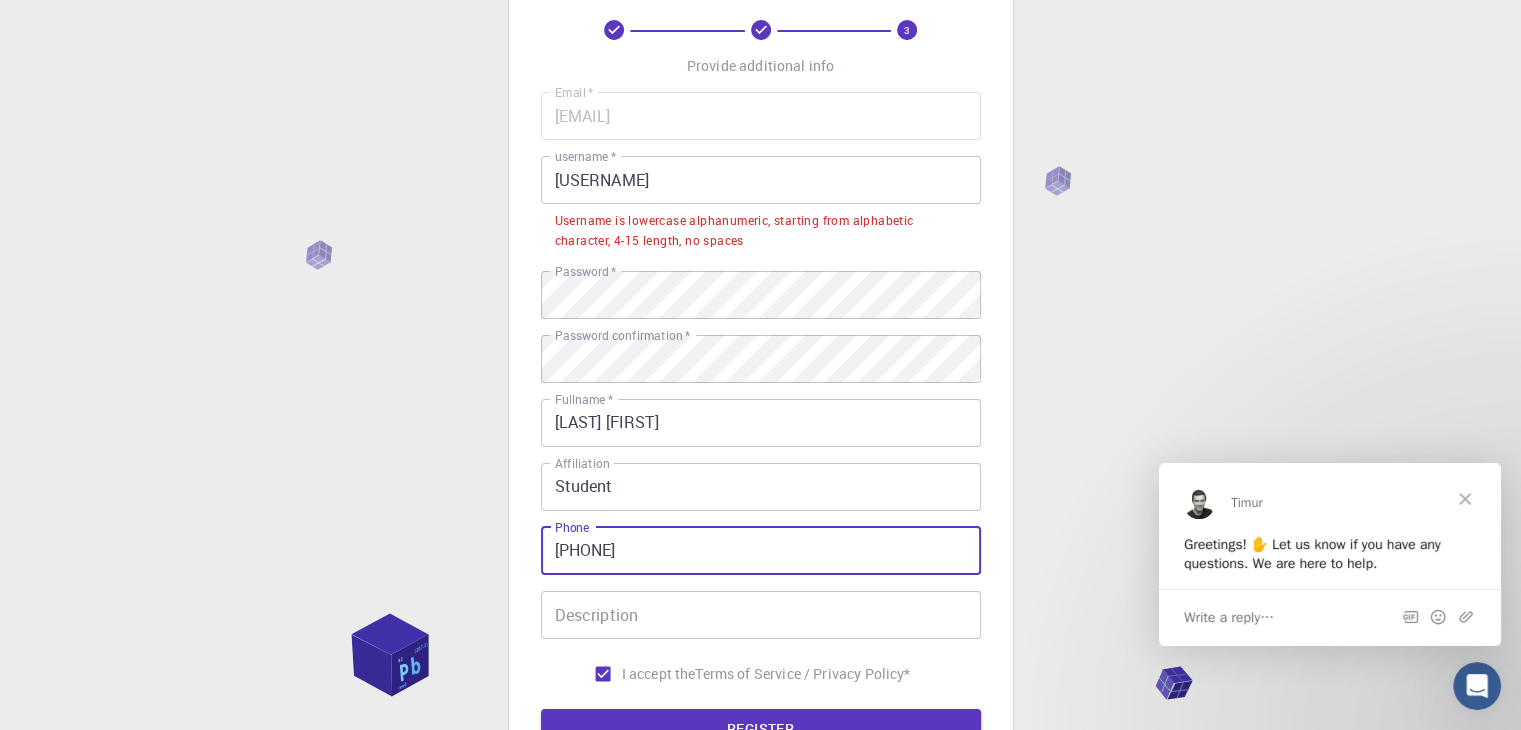 type on "[PHONE]" 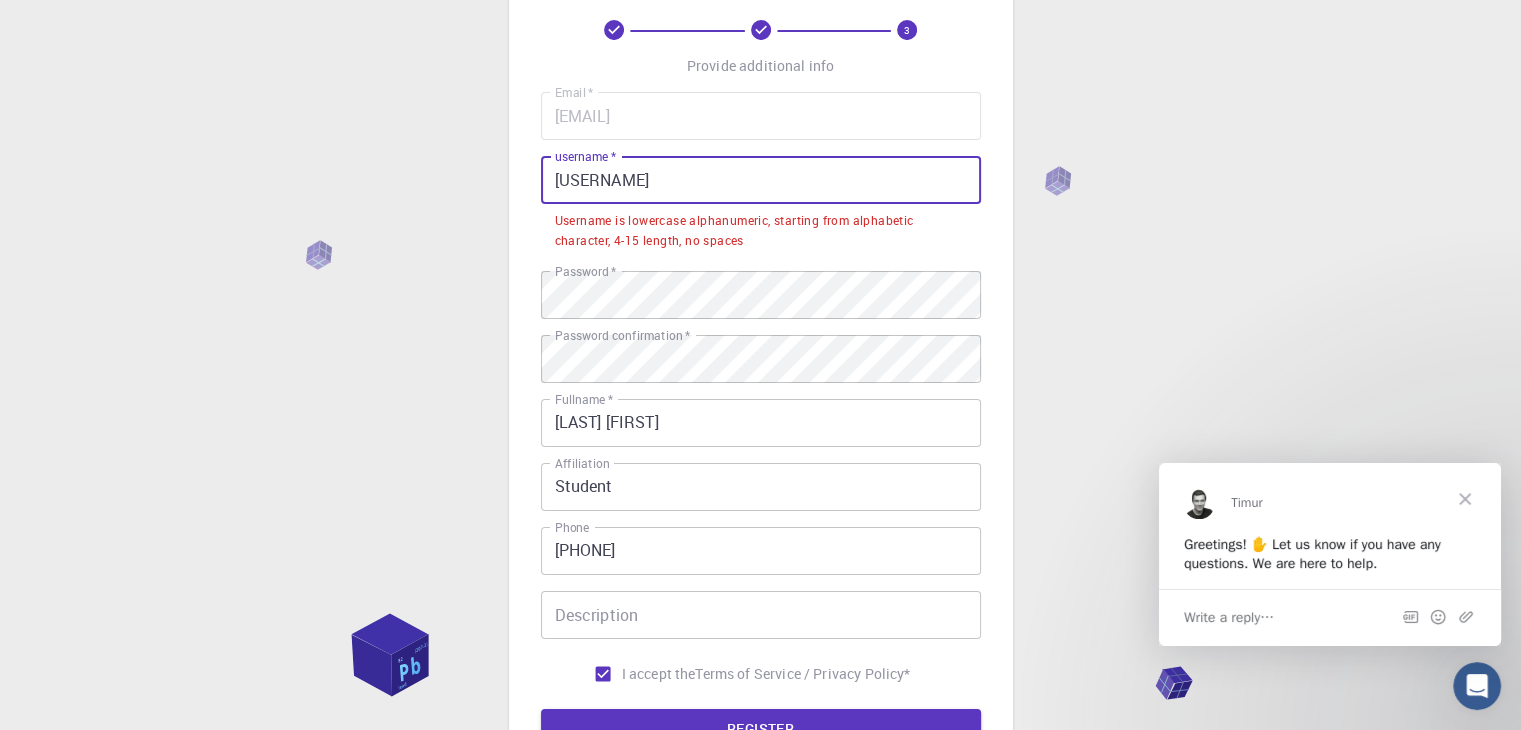drag, startPoint x: 563, startPoint y: 182, endPoint x: 550, endPoint y: 182, distance: 13 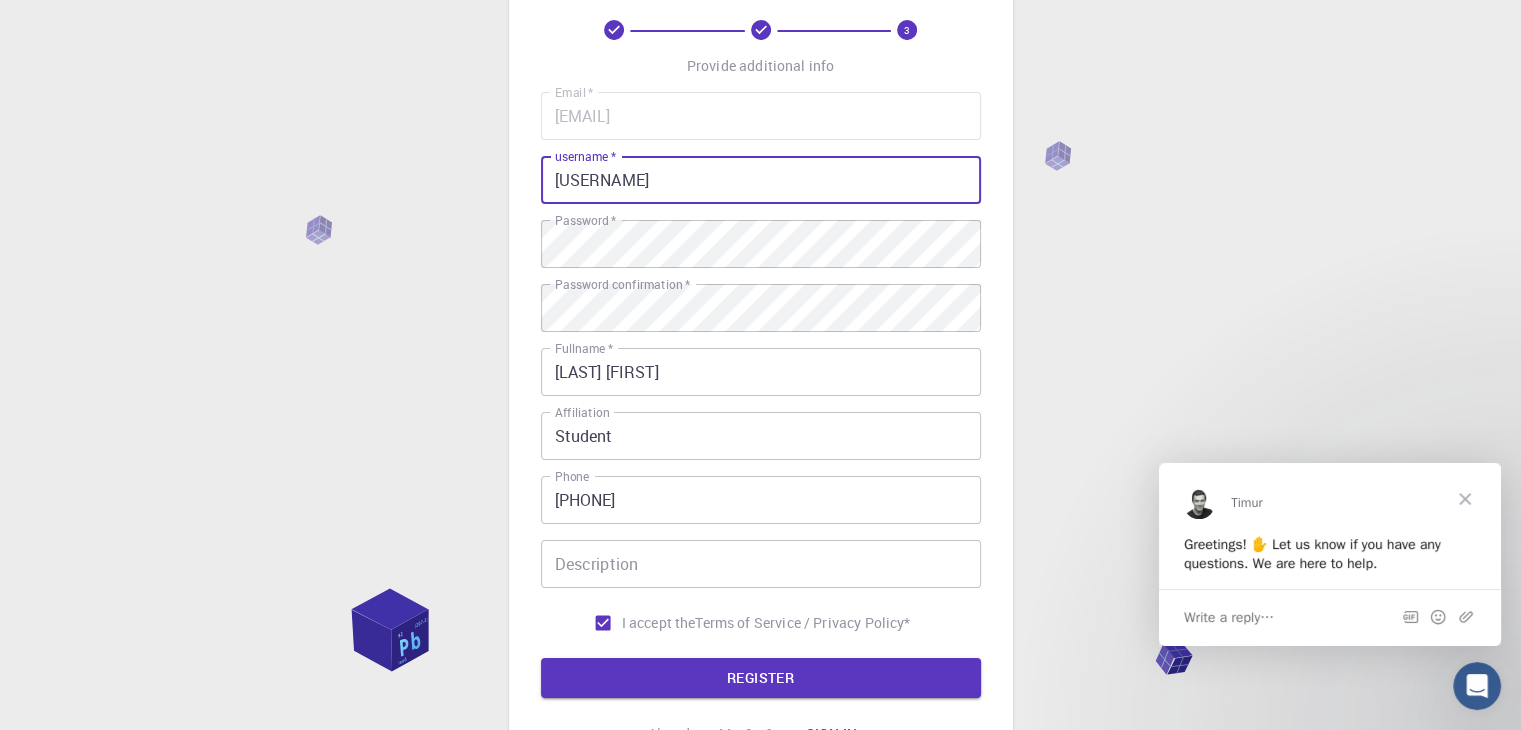 type on "[USERNAME]" 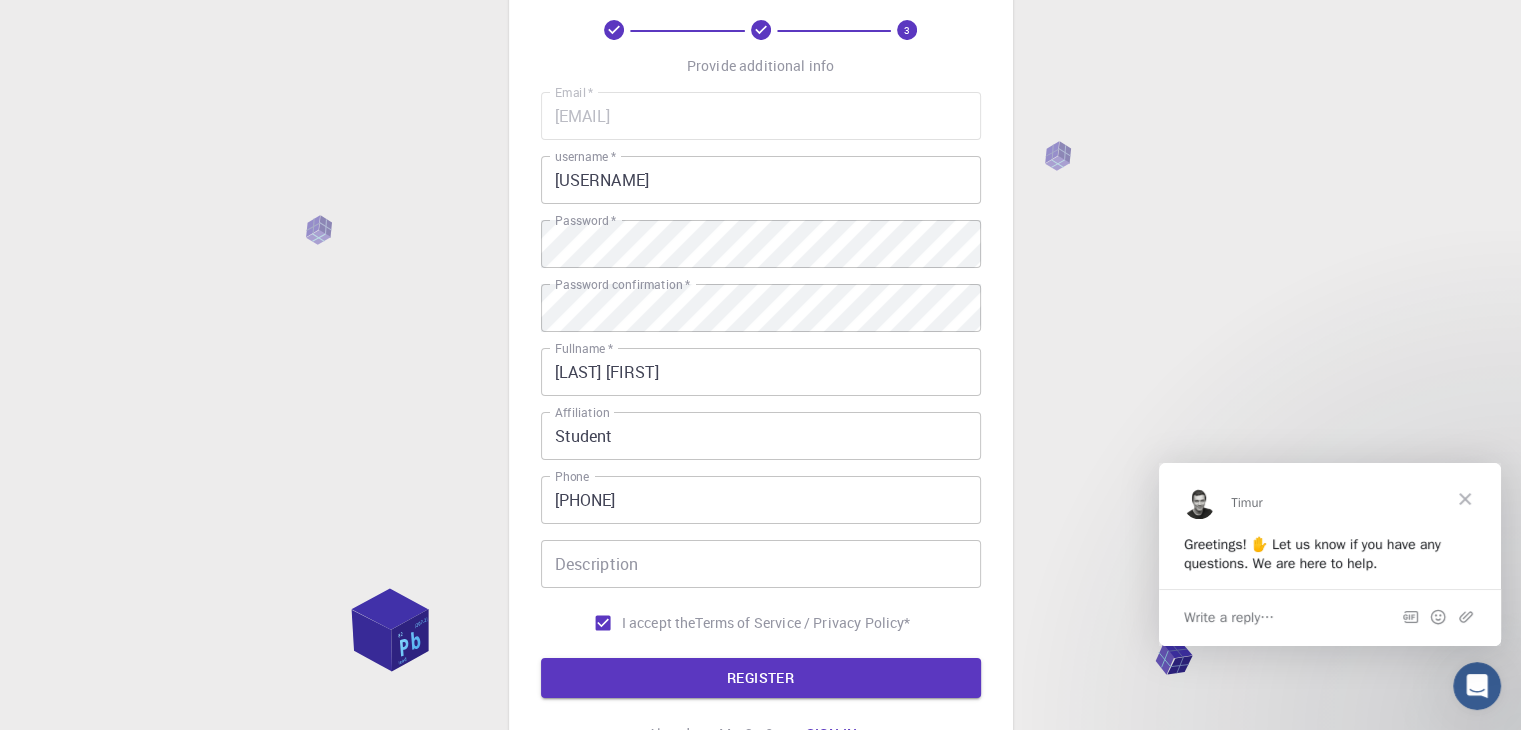 click on "3 Provide additional info Email * [EMAIL] Email * username * [USERNAME] username * Password * Password * Password confirmation * Password confirmation * Fullname * [LAST] [FIRST] Fullname * Affiliation Student Affiliation Phone [PHONE] Phone Description Description I accept the Terms of Service / Privacy Policy * REGISTER Already on Mat3ra? Sign in" at bounding box center [761, 387] 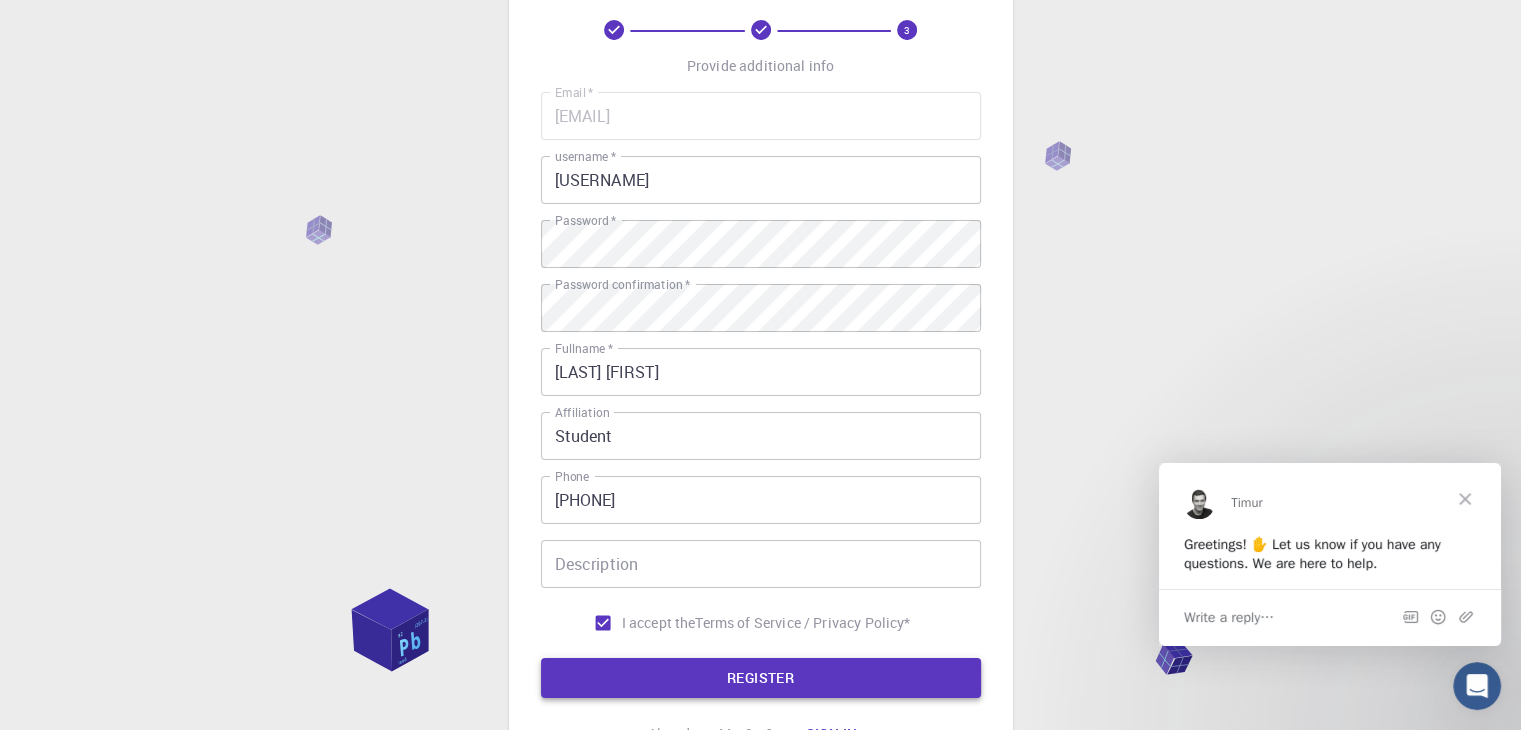 click on "REGISTER" at bounding box center [761, 678] 